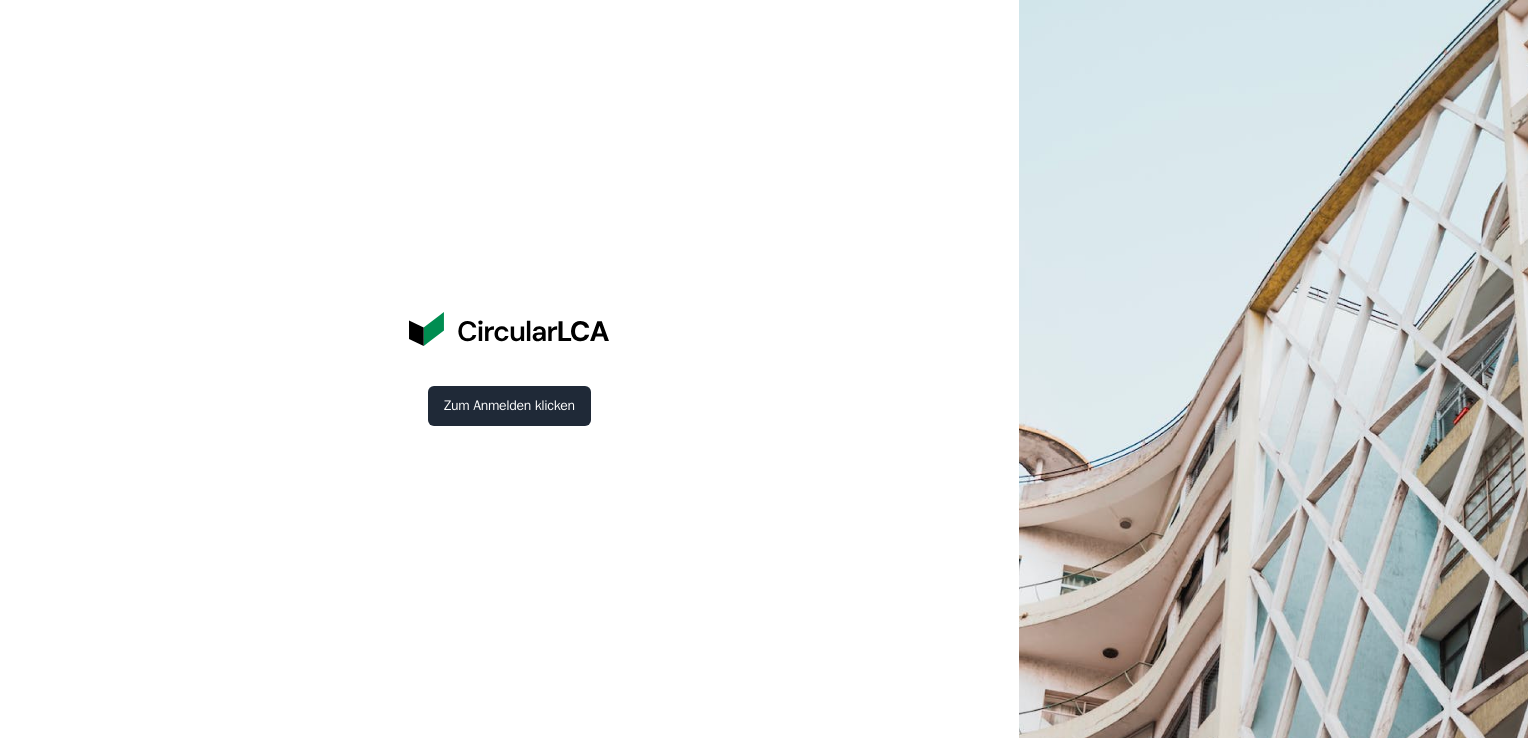 scroll, scrollTop: 0, scrollLeft: 0, axis: both 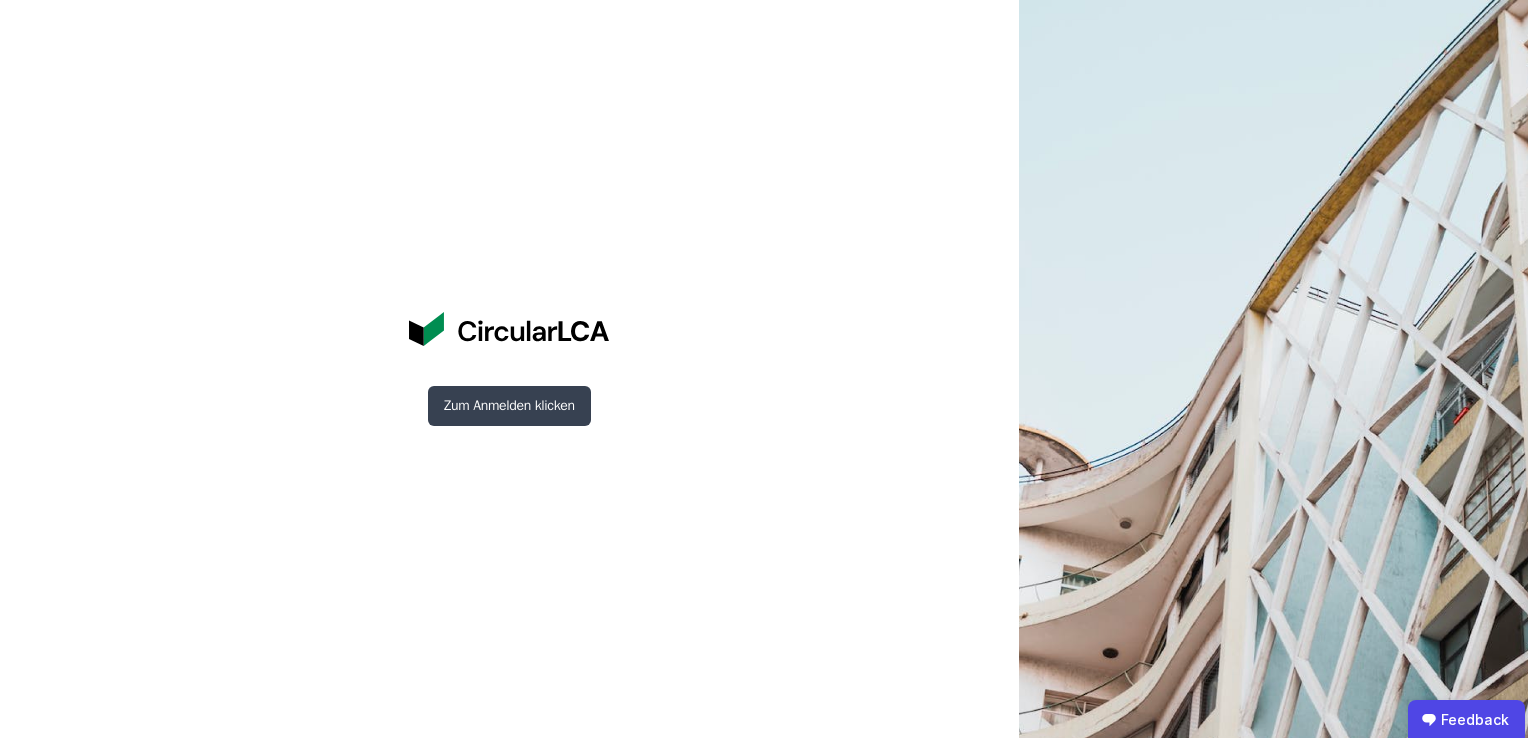 click on "Zum Anmelden klicken" at bounding box center (509, 406) 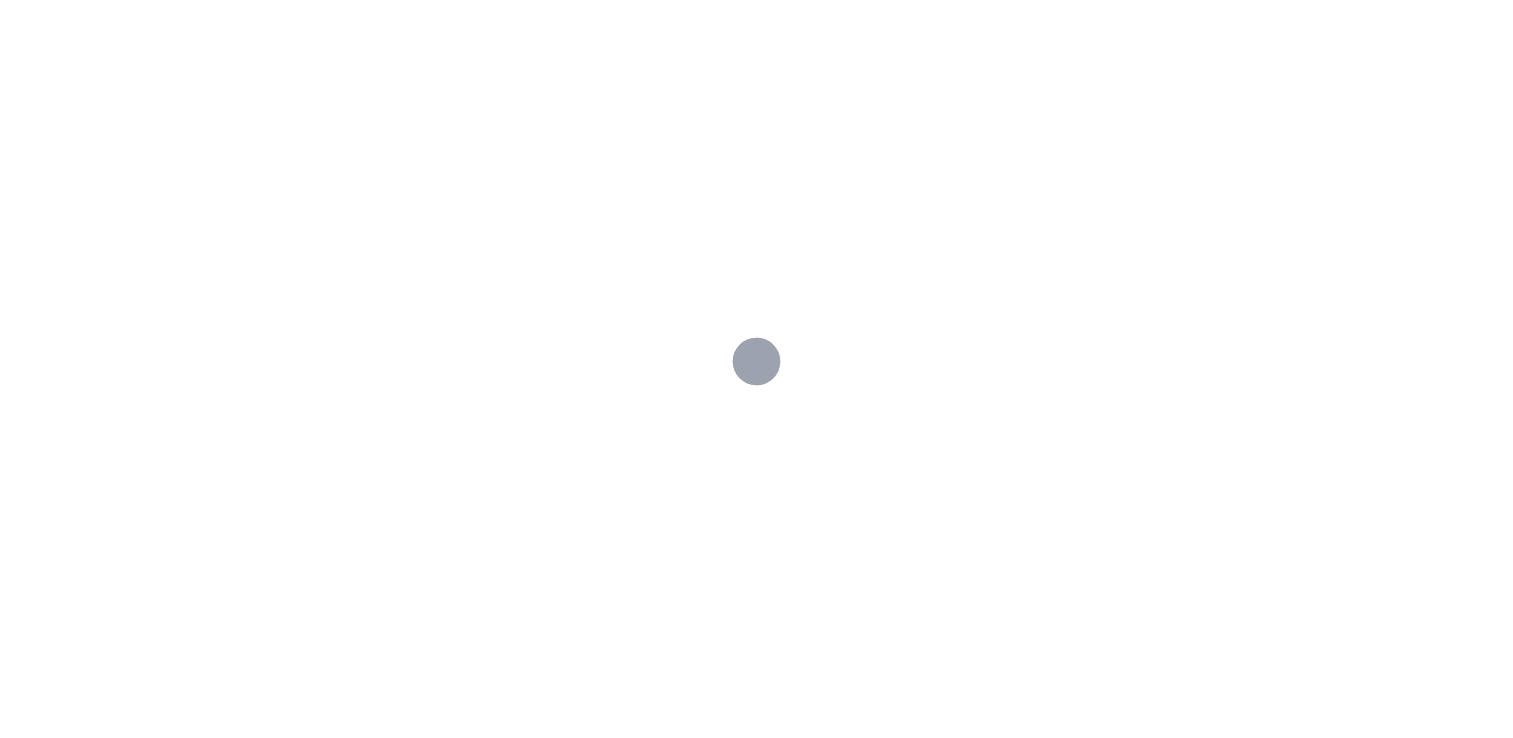 scroll, scrollTop: 0, scrollLeft: 0, axis: both 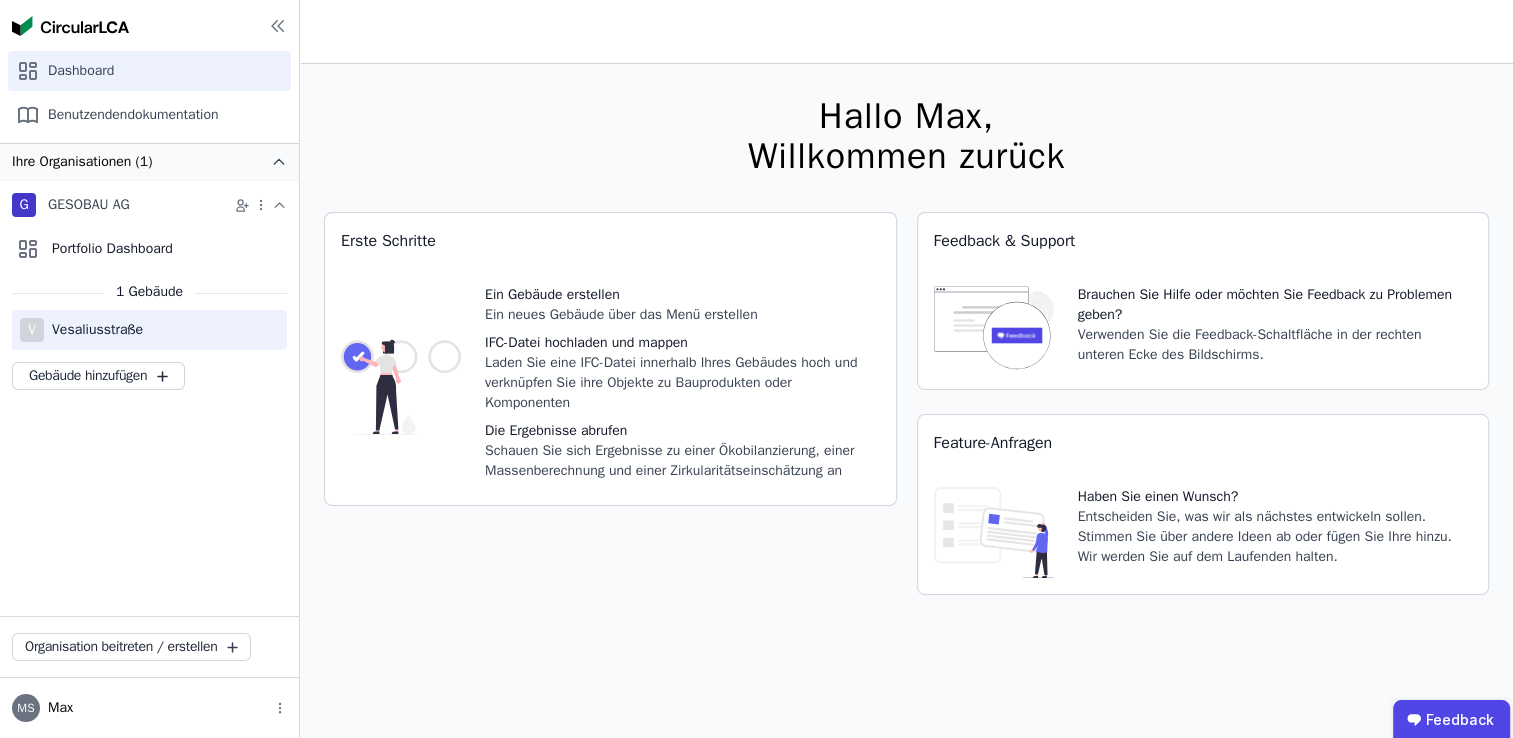 click on "V Vesaliusstraße" at bounding box center [149, 330] 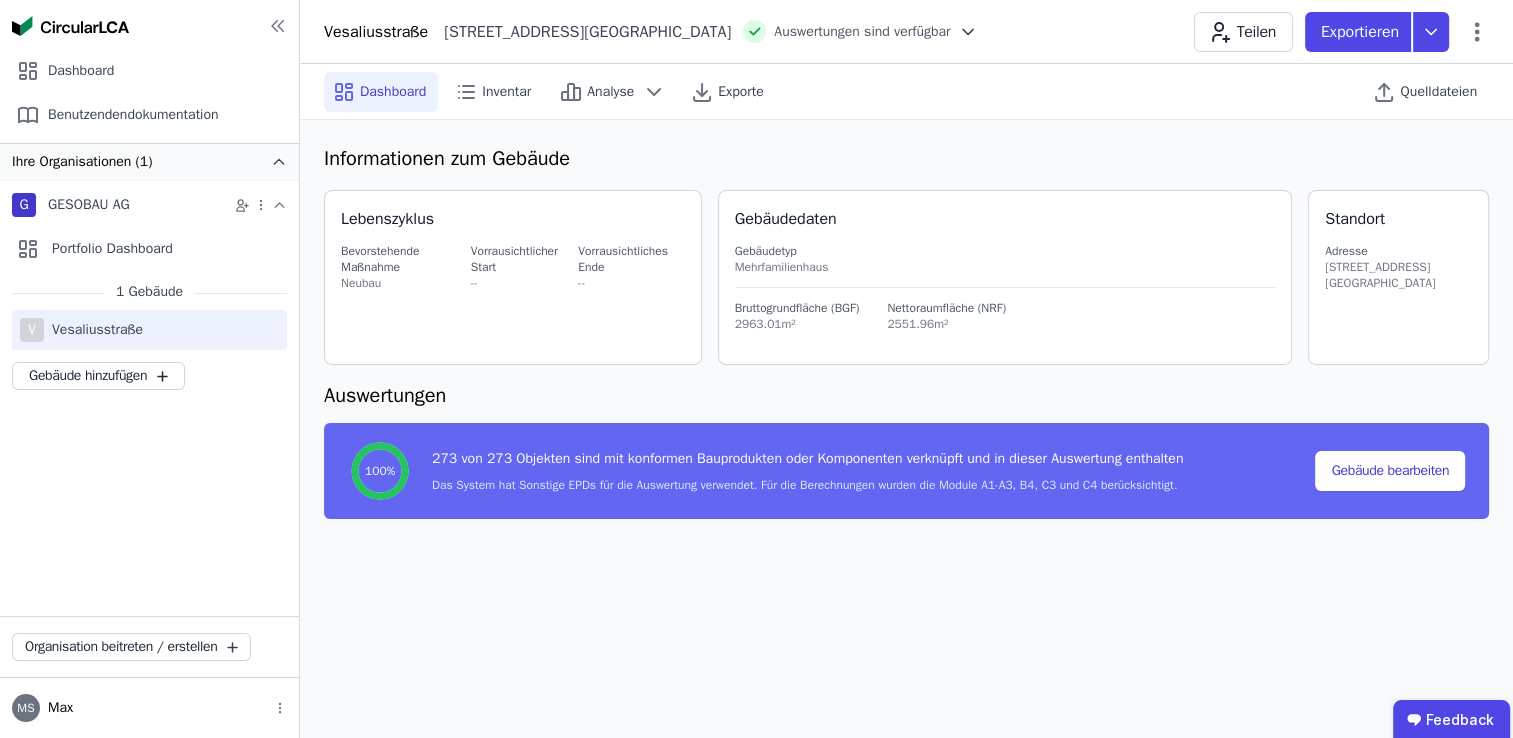 select on "*" 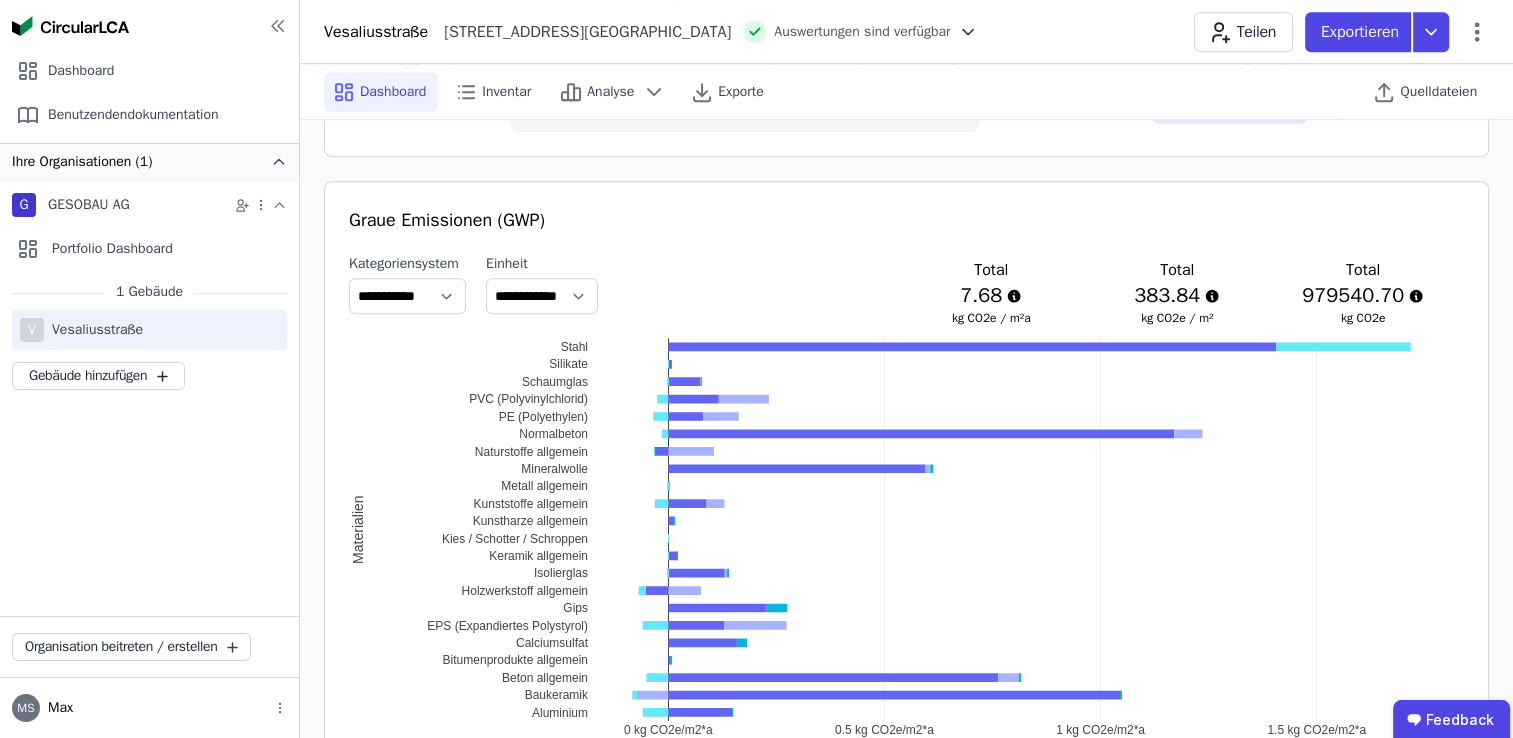 scroll, scrollTop: 1100, scrollLeft: 0, axis: vertical 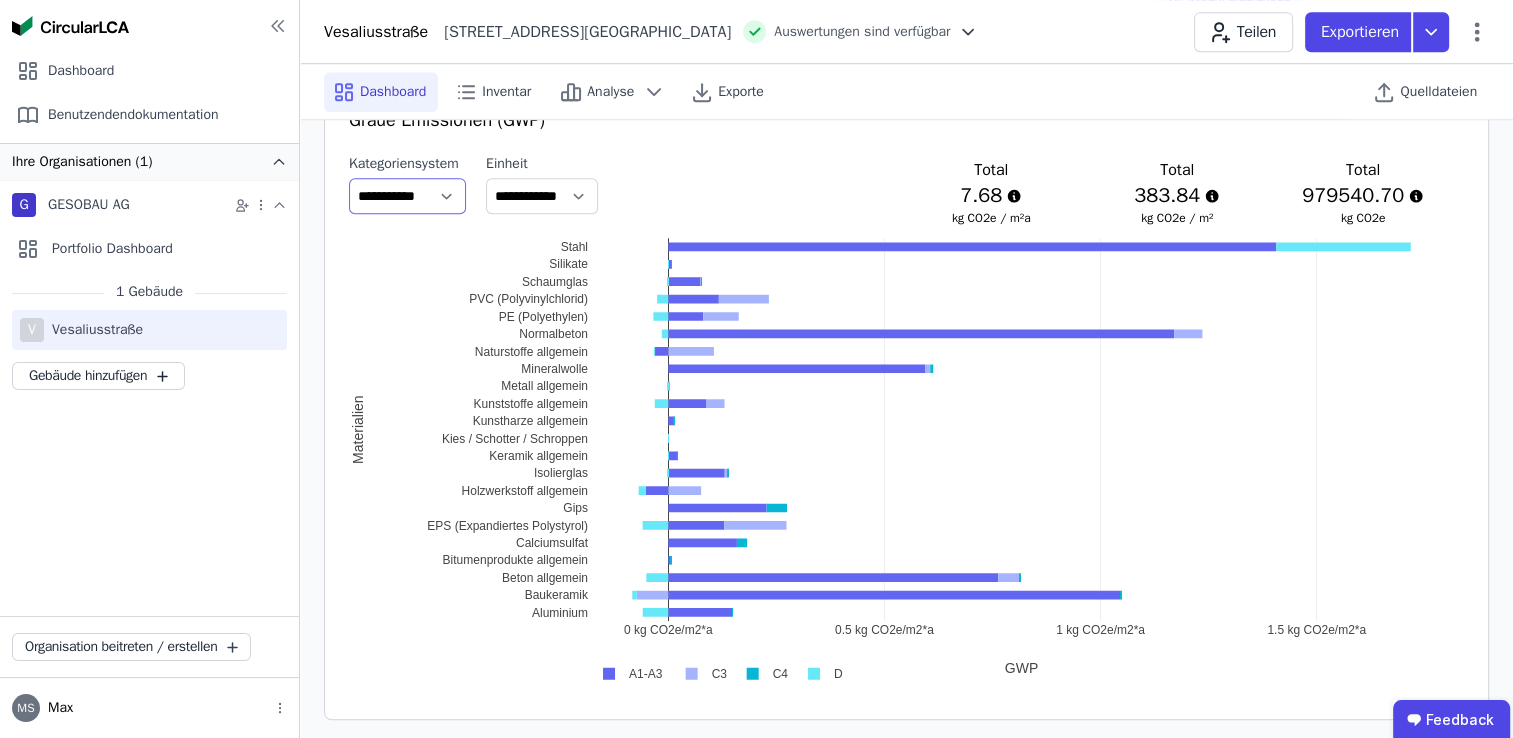 click on "**********" at bounding box center (407, 196) 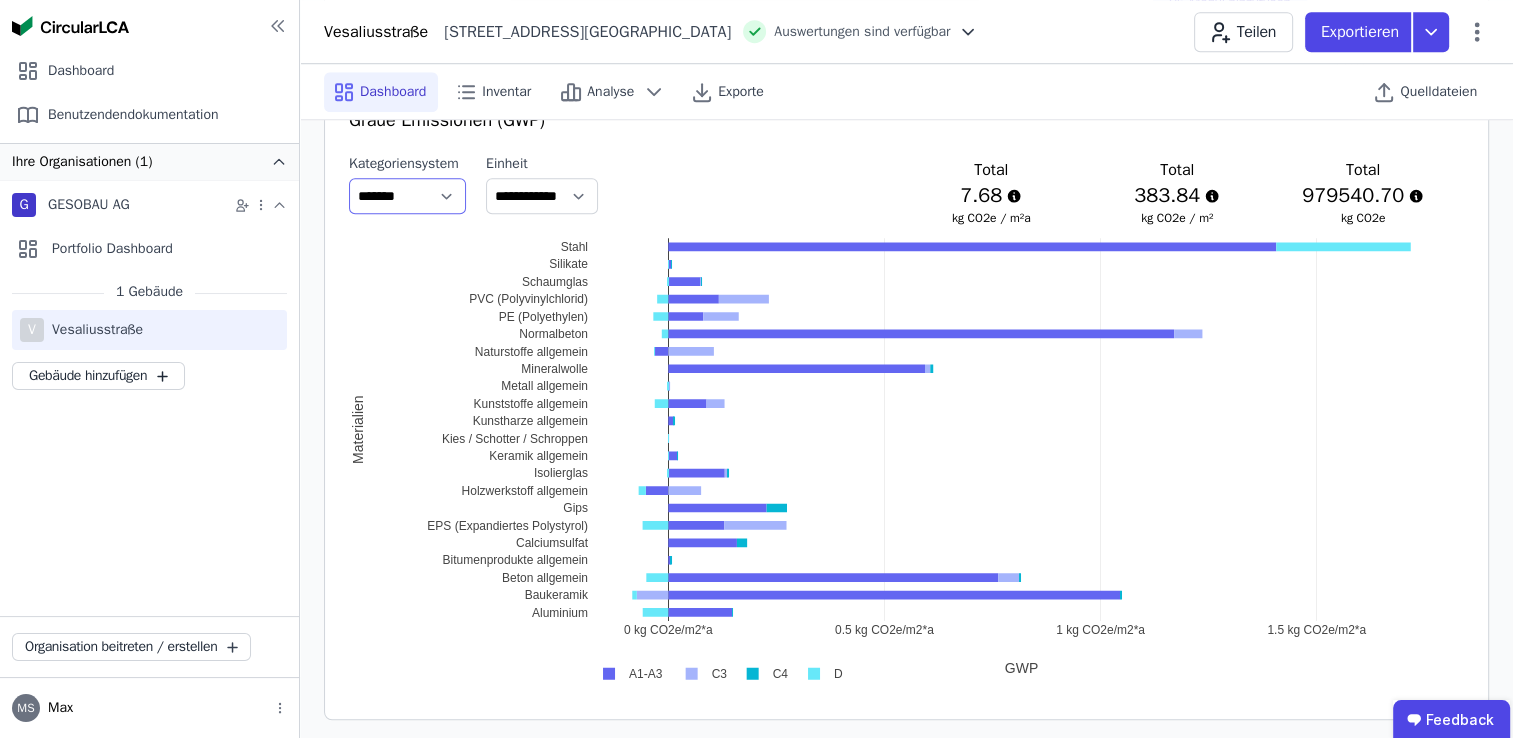 click on "**********" at bounding box center (407, 196) 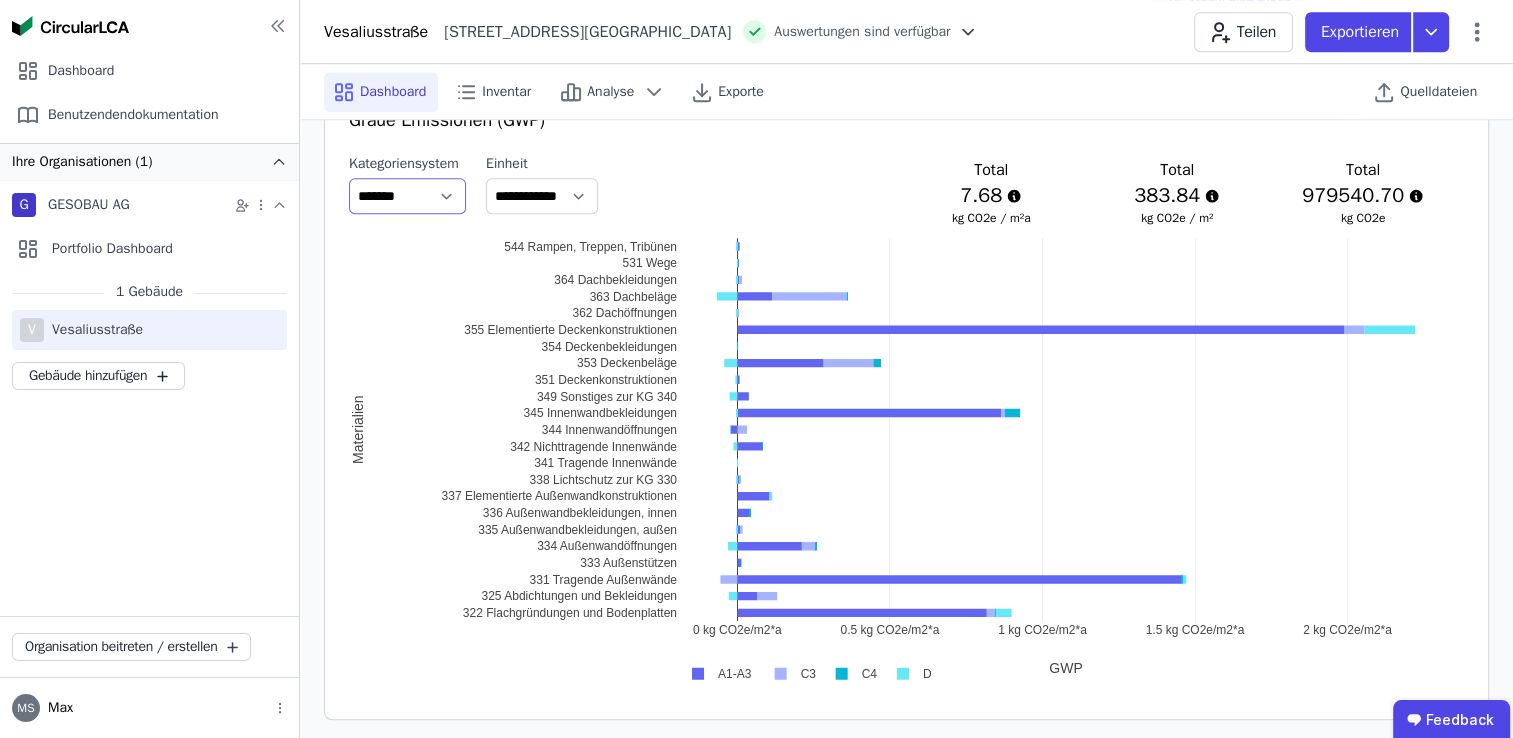 click on "**********" at bounding box center (407, 196) 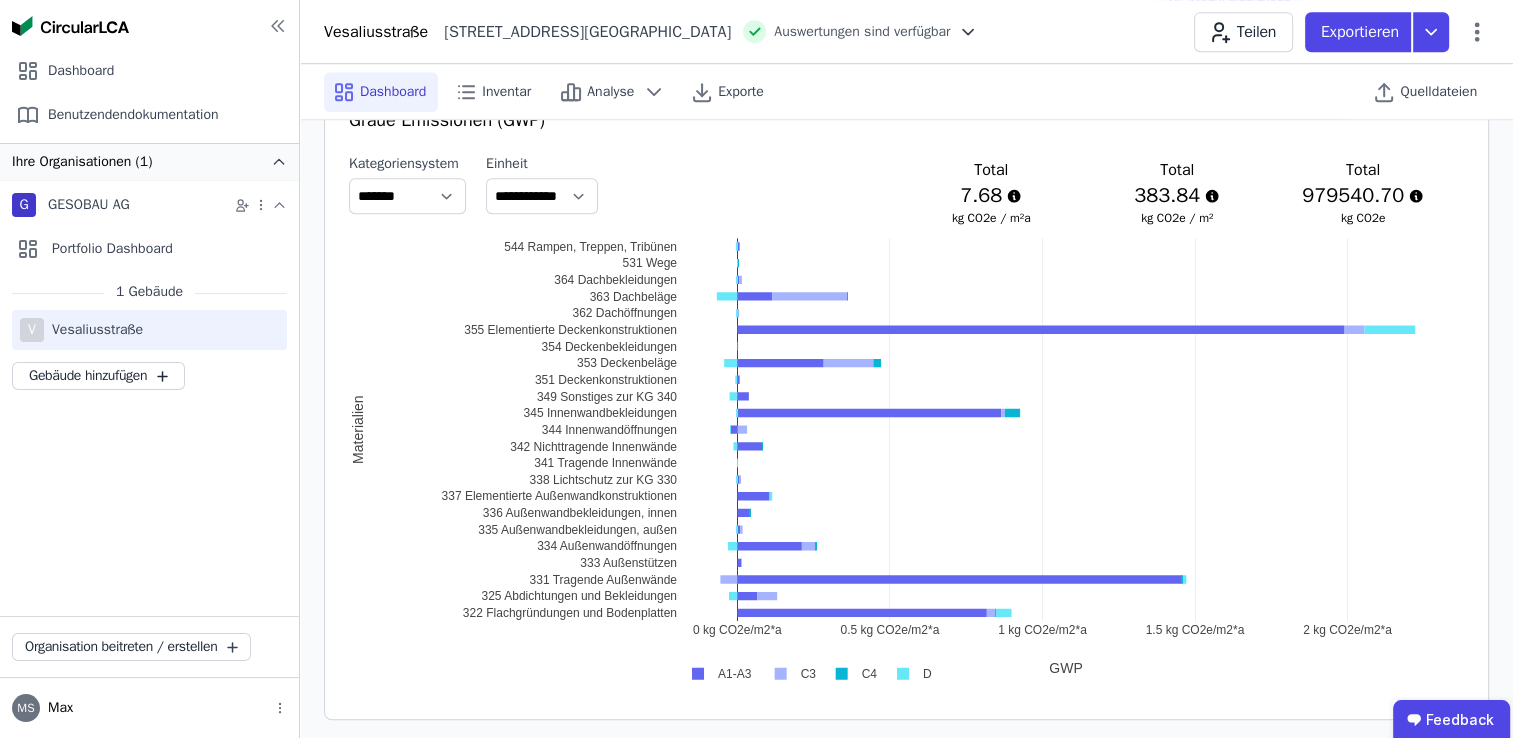 click on "**********" at bounding box center [906, 192] 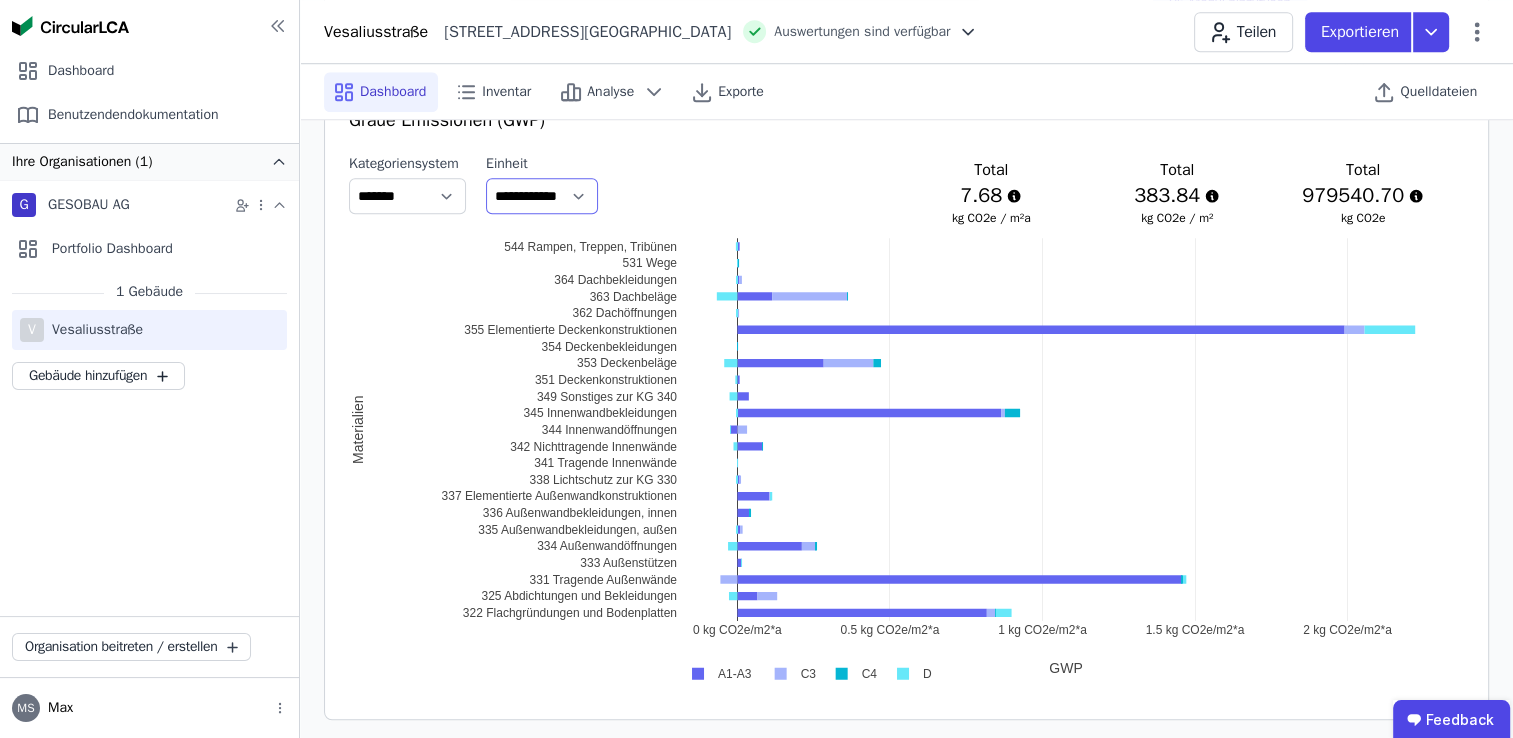 click on "**********" at bounding box center [542, 196] 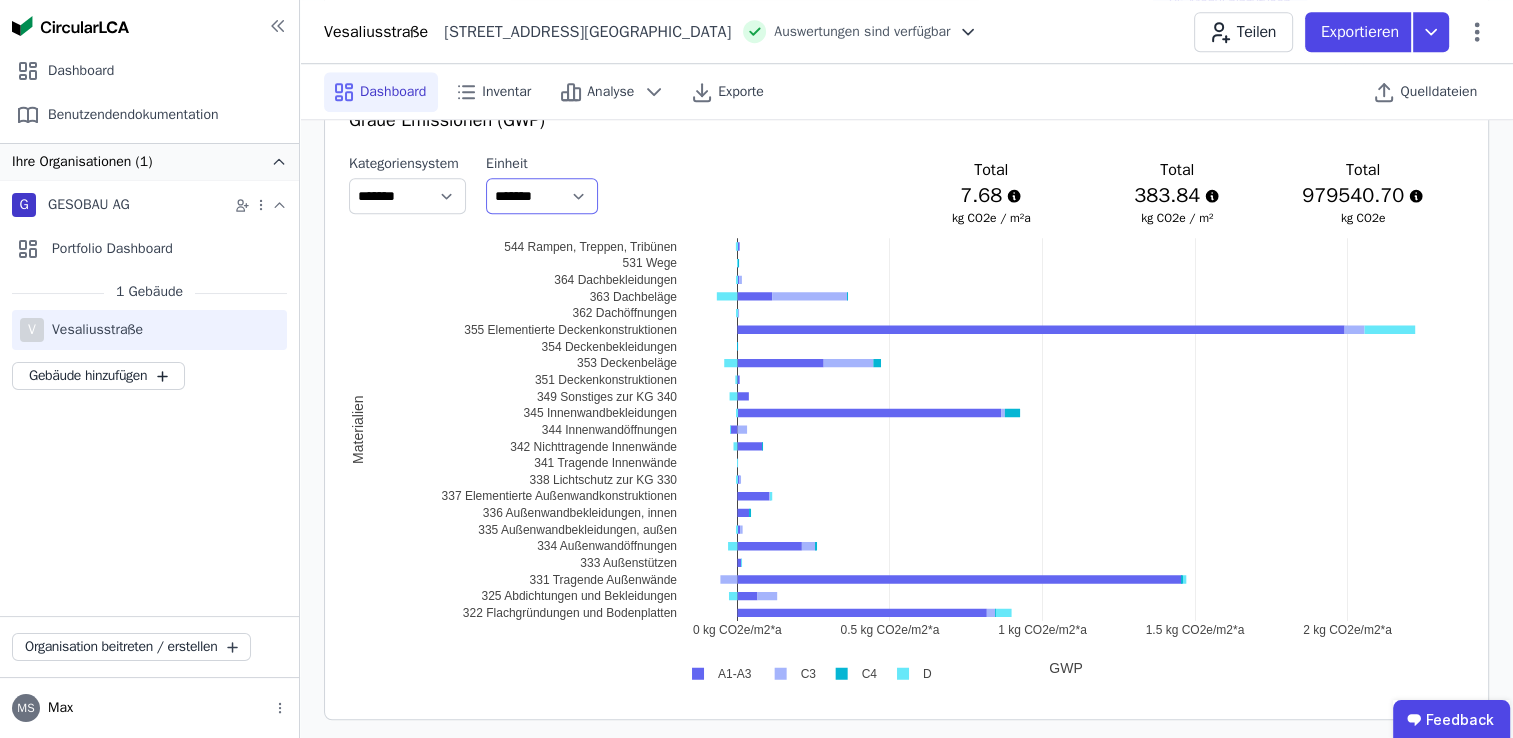 click on "**********" at bounding box center [542, 196] 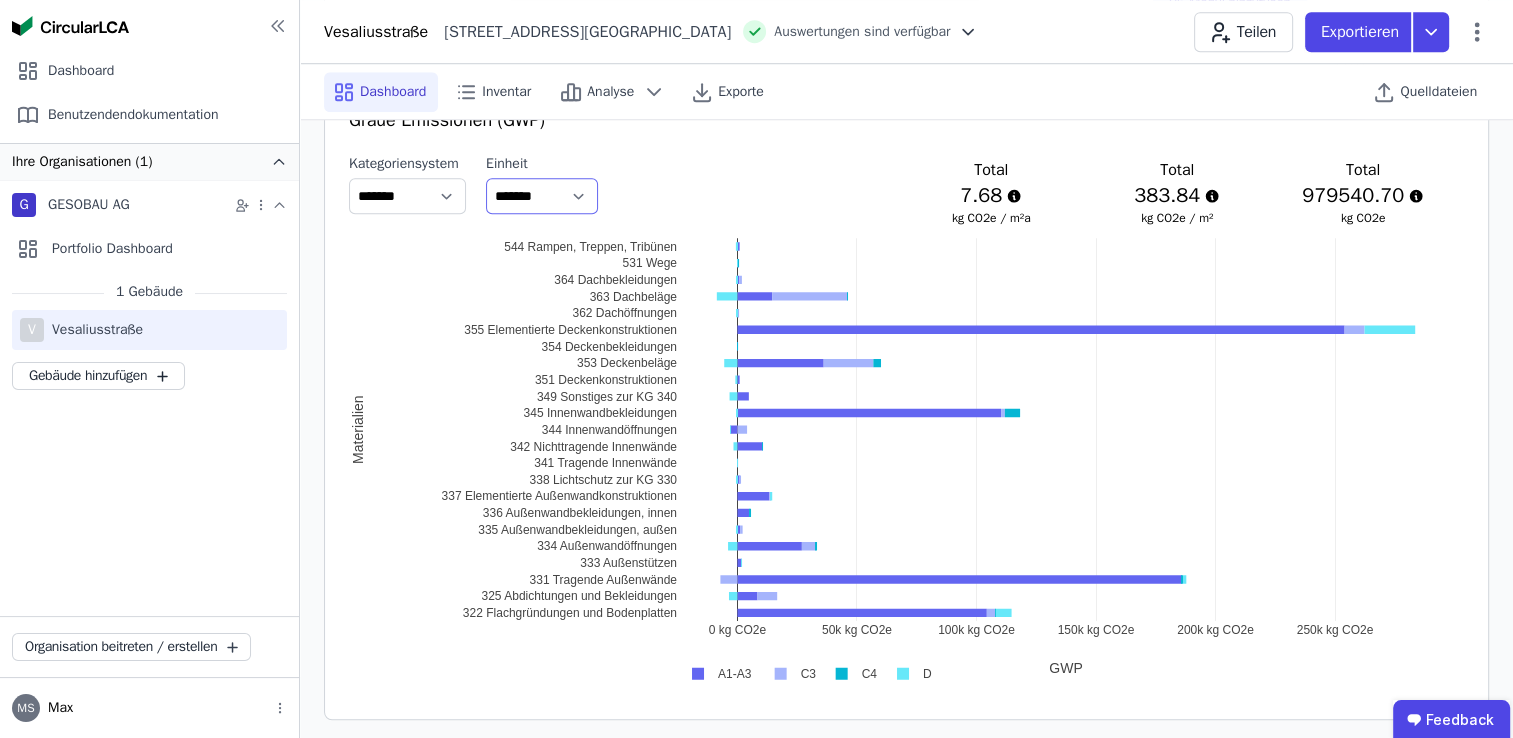 click on "**********" at bounding box center [542, 196] 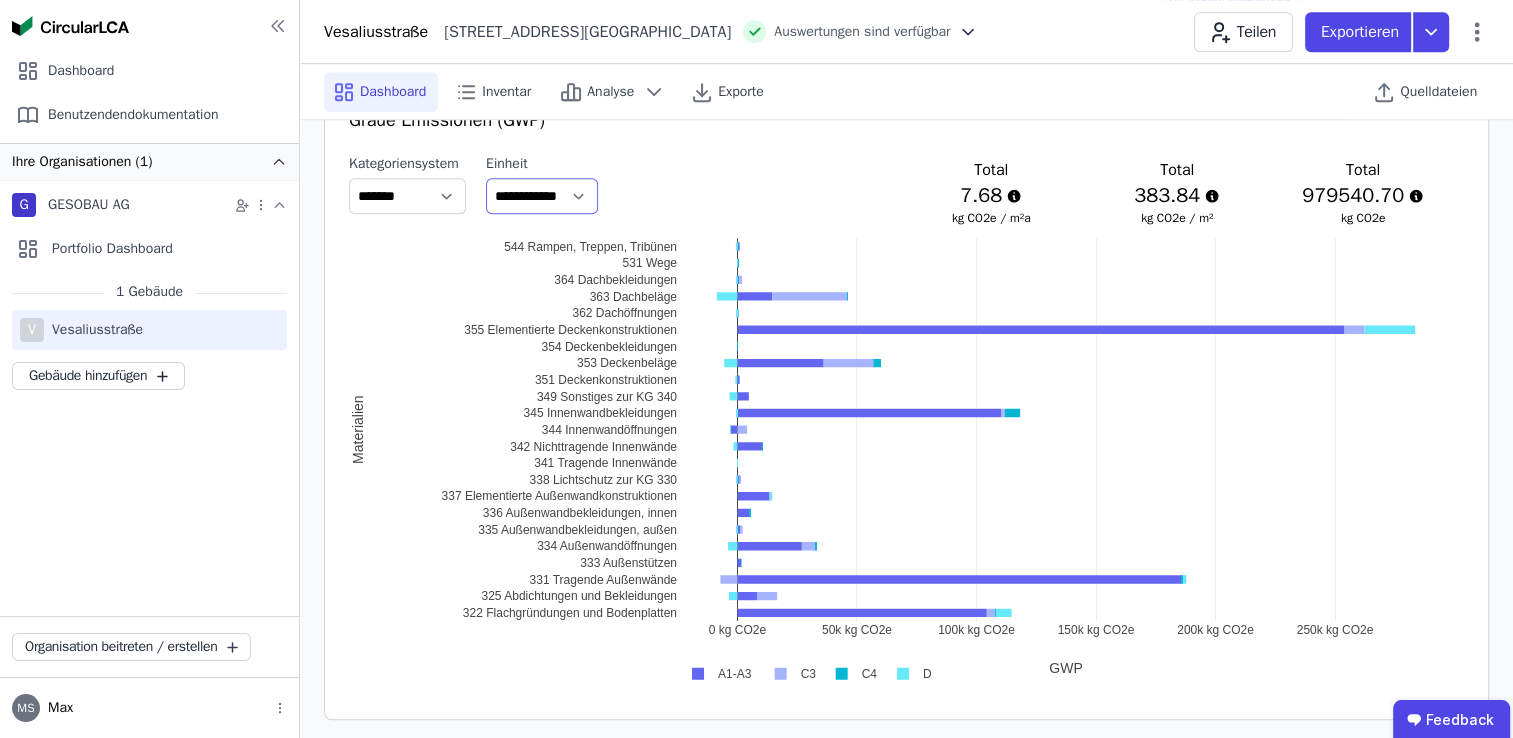 click on "**********" at bounding box center (542, 196) 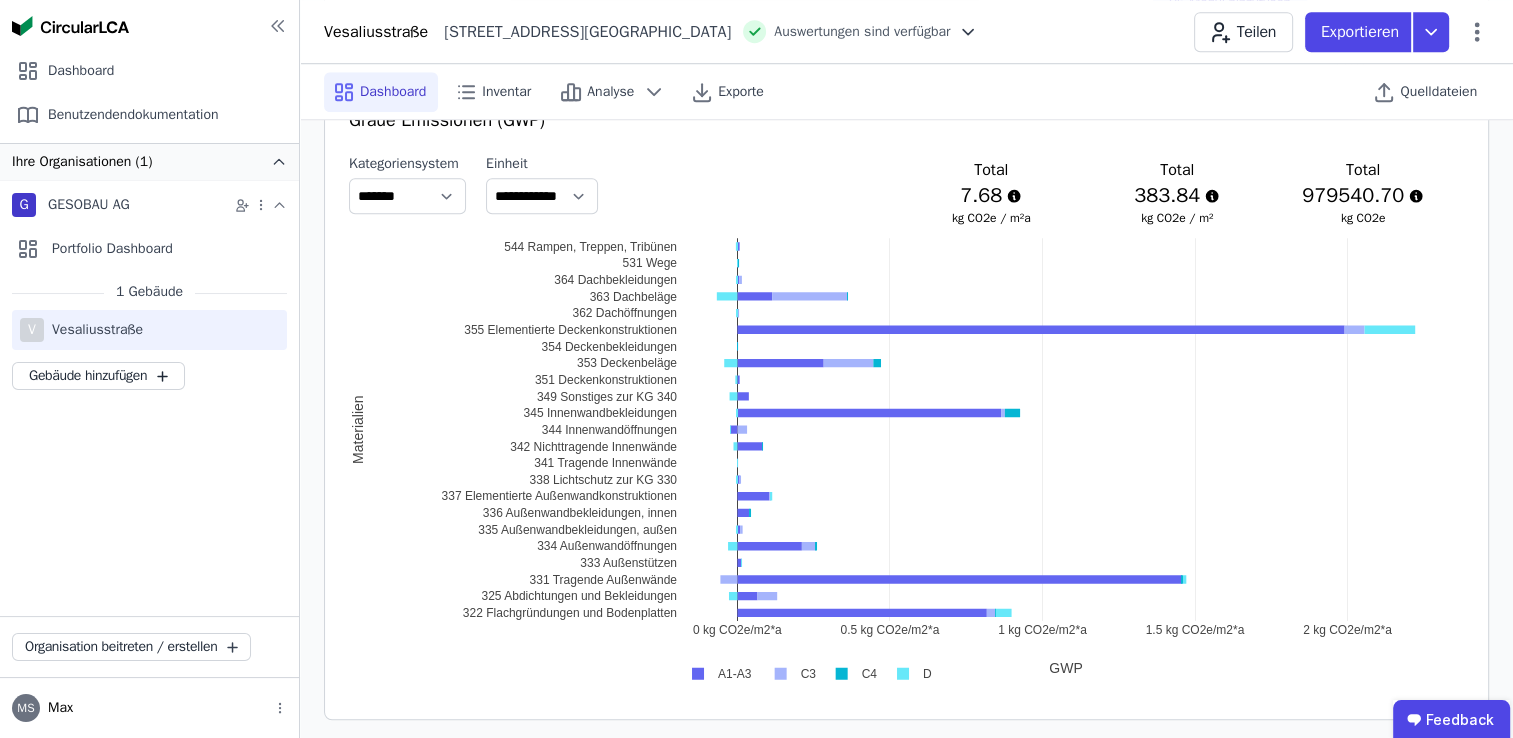 click on "**********" at bounding box center (906, 192) 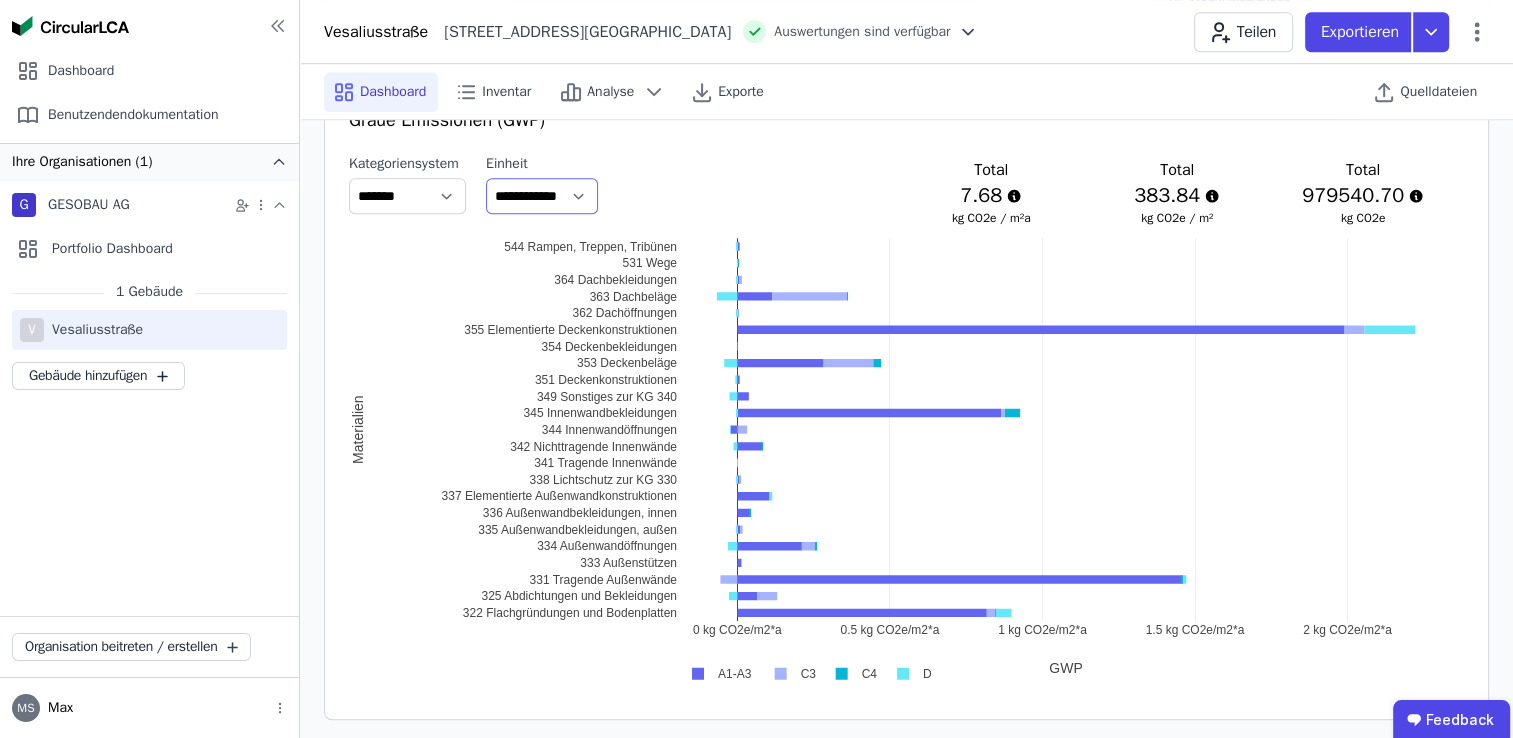 click on "**********" at bounding box center (542, 196) 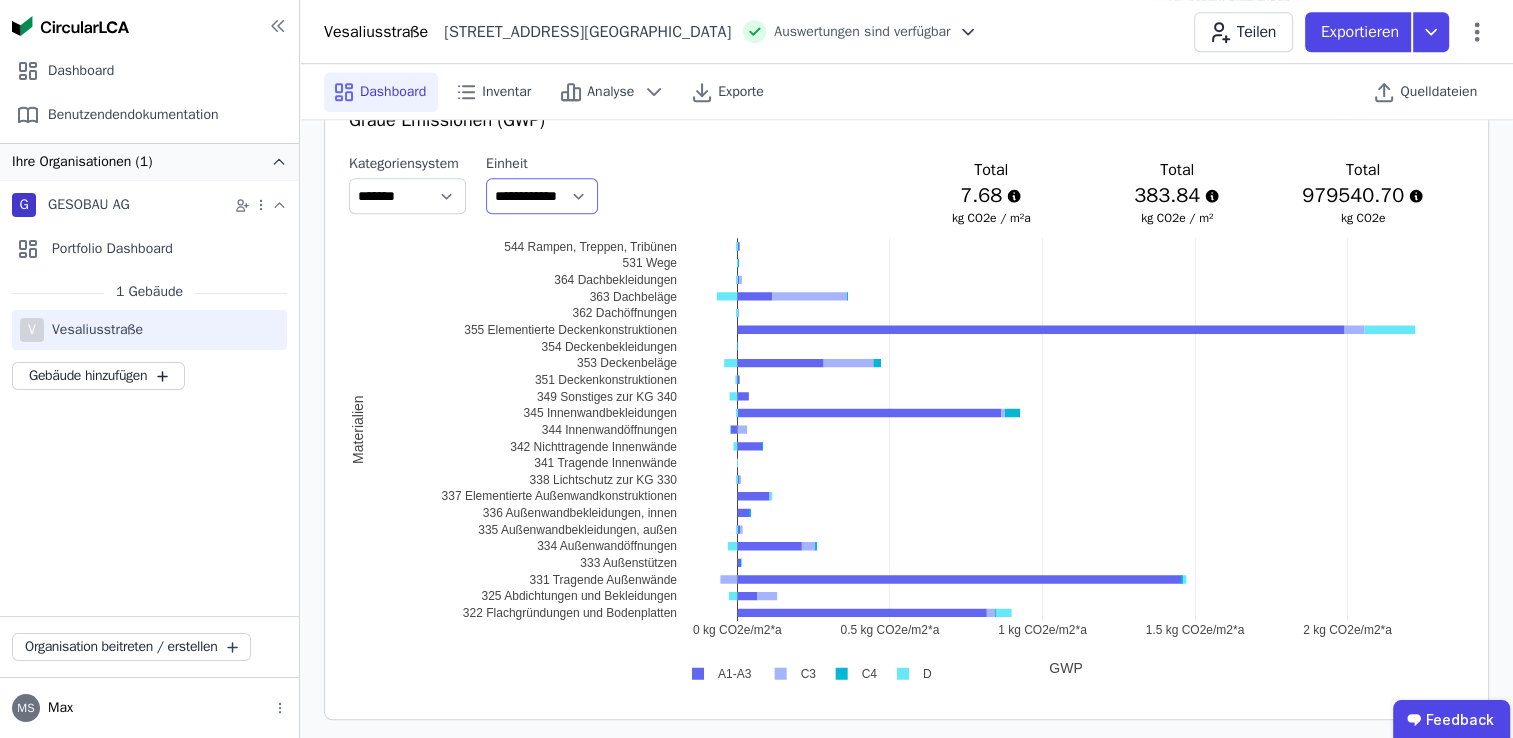 select on "*******" 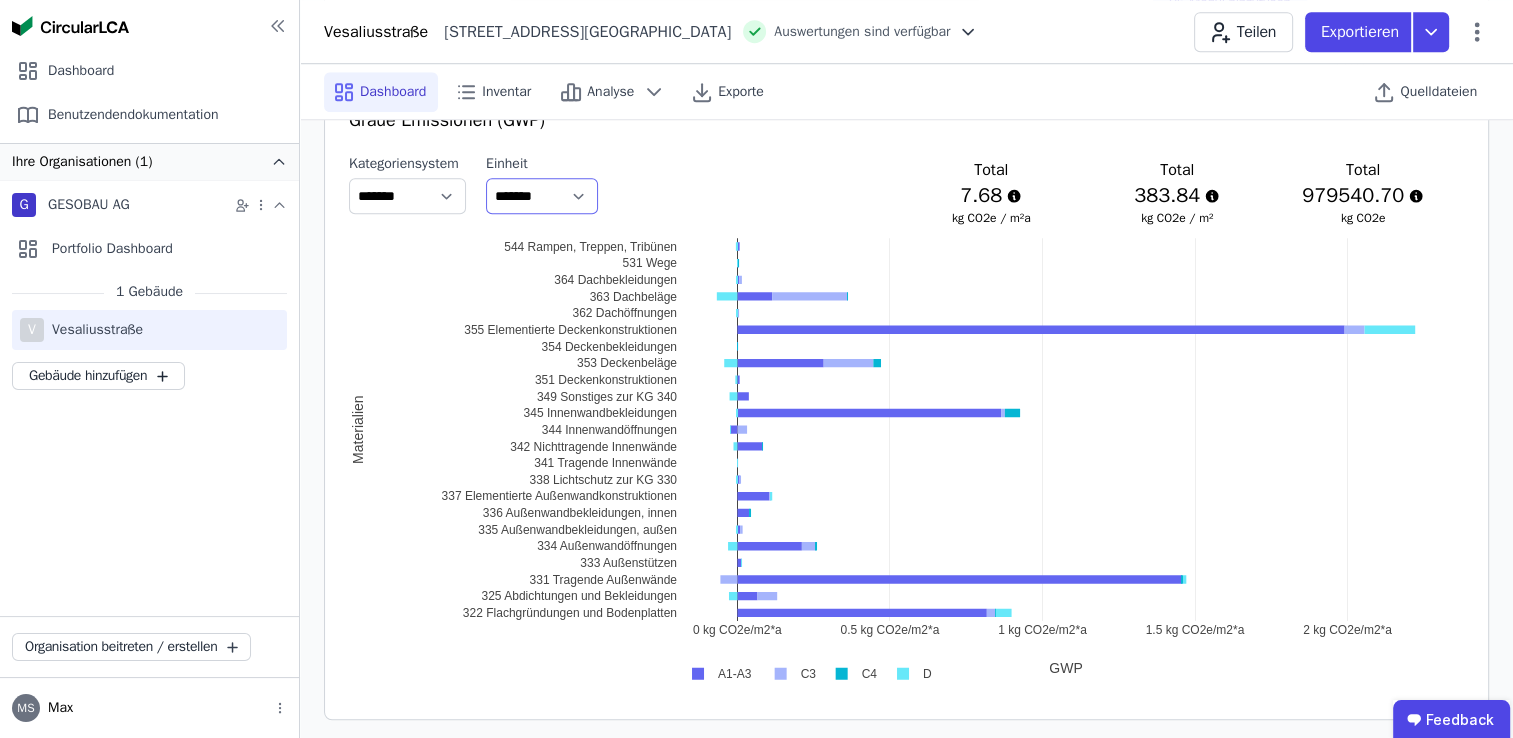 click on "**********" at bounding box center [542, 196] 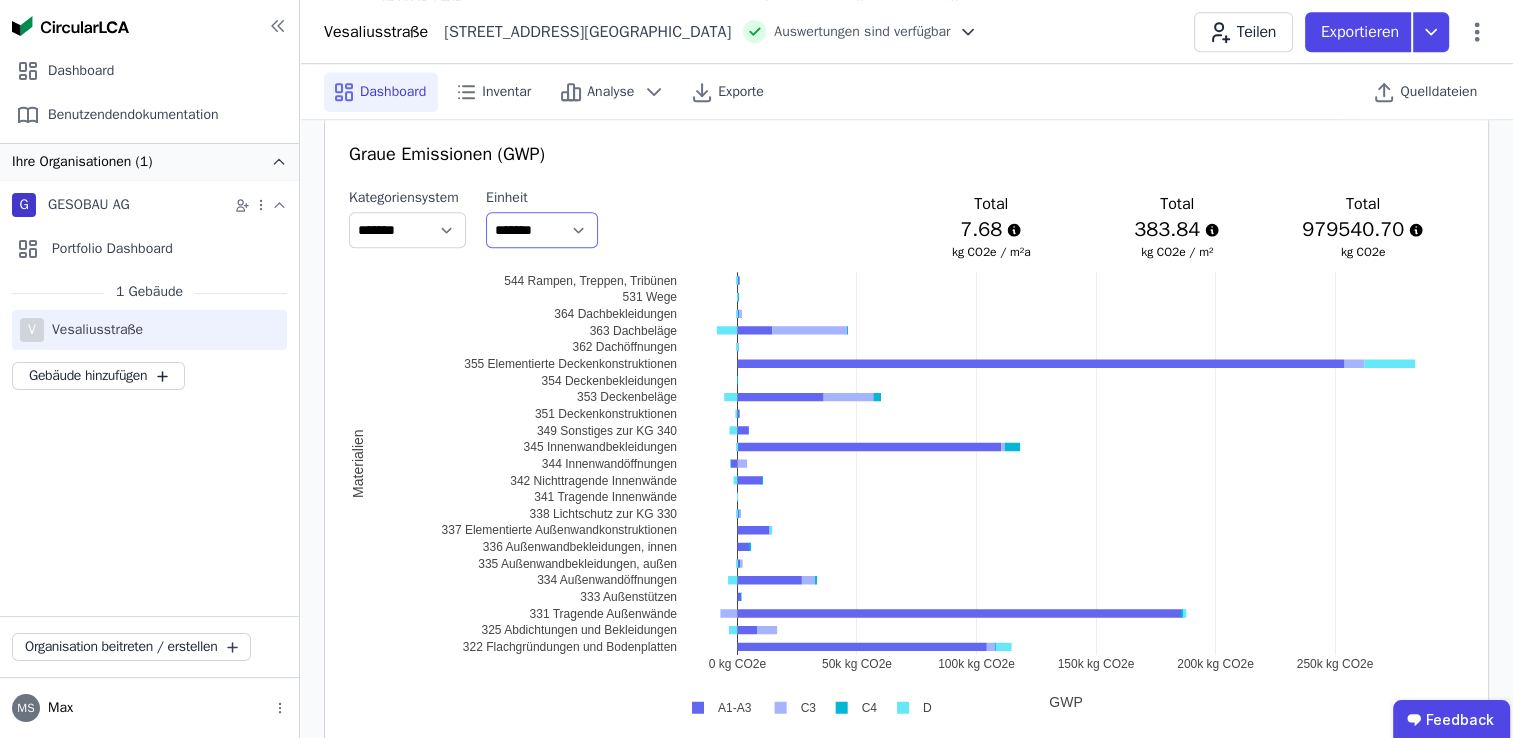 scroll, scrollTop: 1100, scrollLeft: 0, axis: vertical 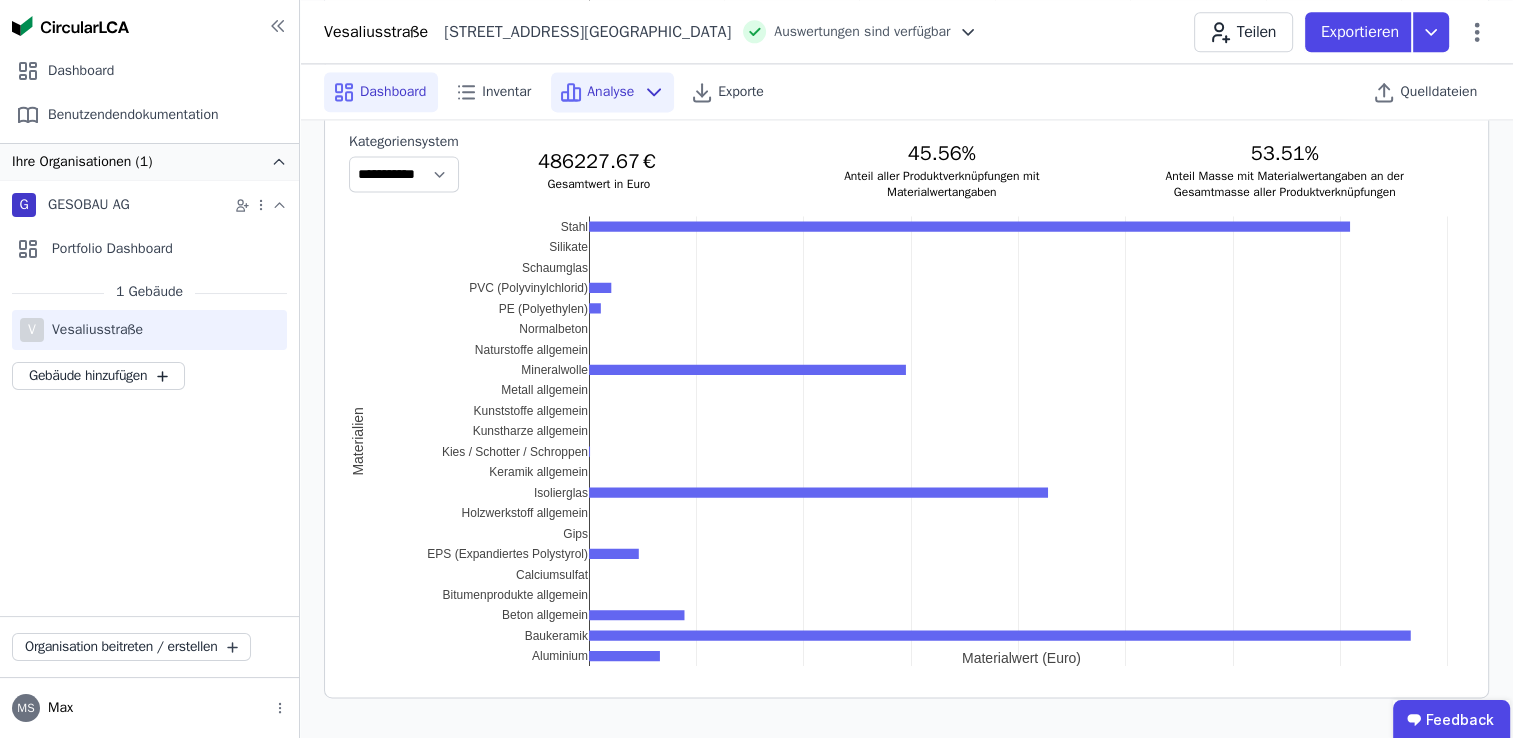 click on "Analyse" at bounding box center [612, 92] 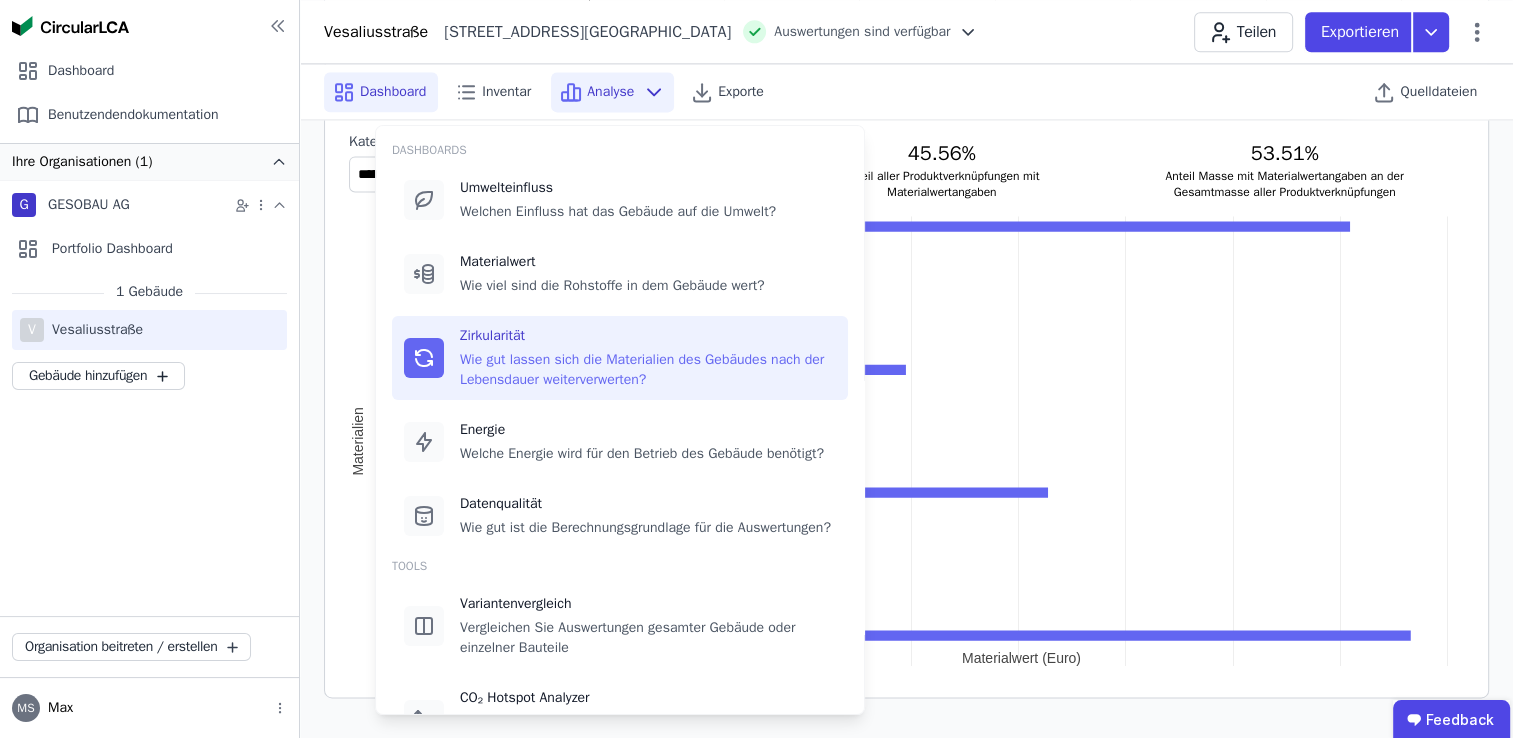 click on "Zirkularität" at bounding box center [648, 336] 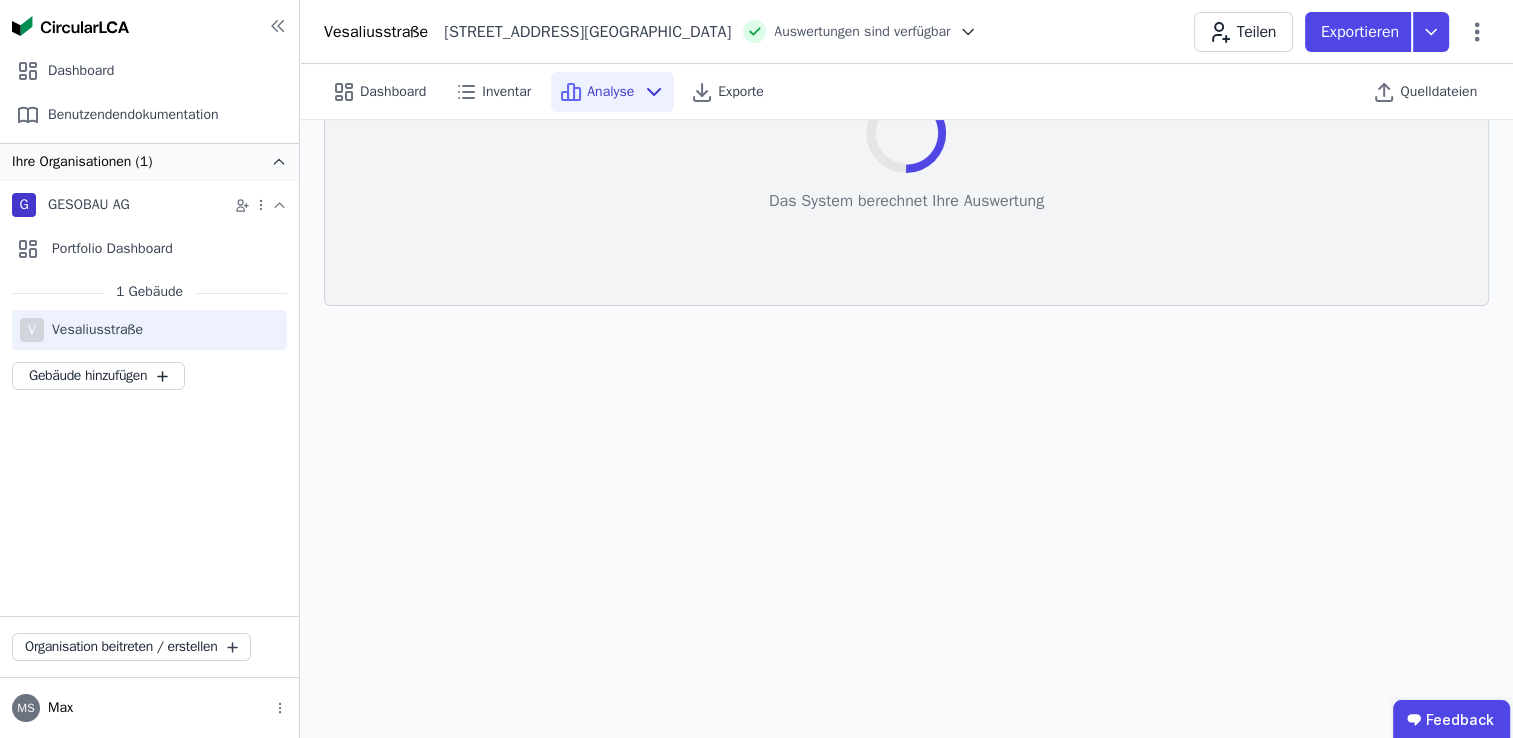 scroll, scrollTop: 120, scrollLeft: 0, axis: vertical 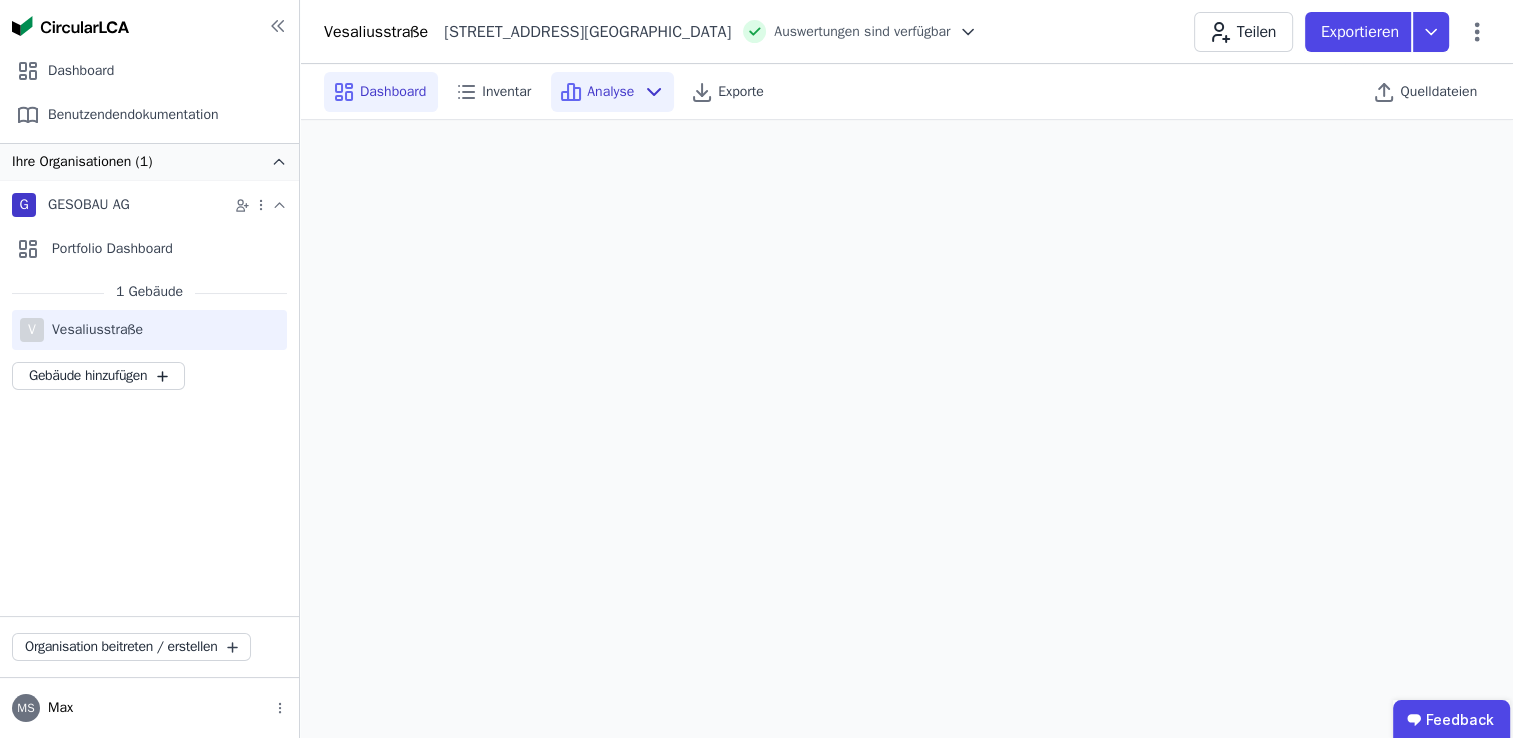 click on "Dashboard" at bounding box center [381, 92] 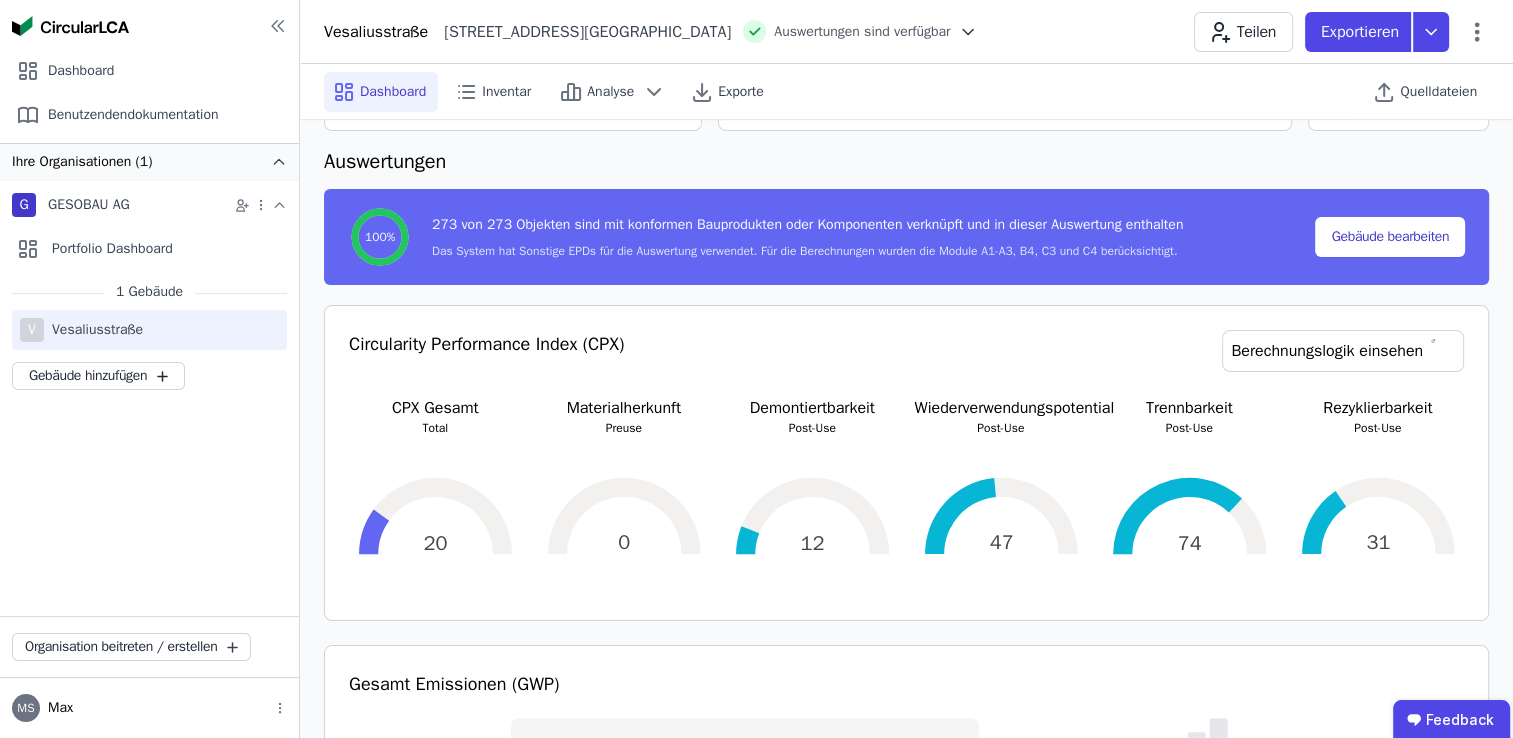 scroll, scrollTop: 200, scrollLeft: 0, axis: vertical 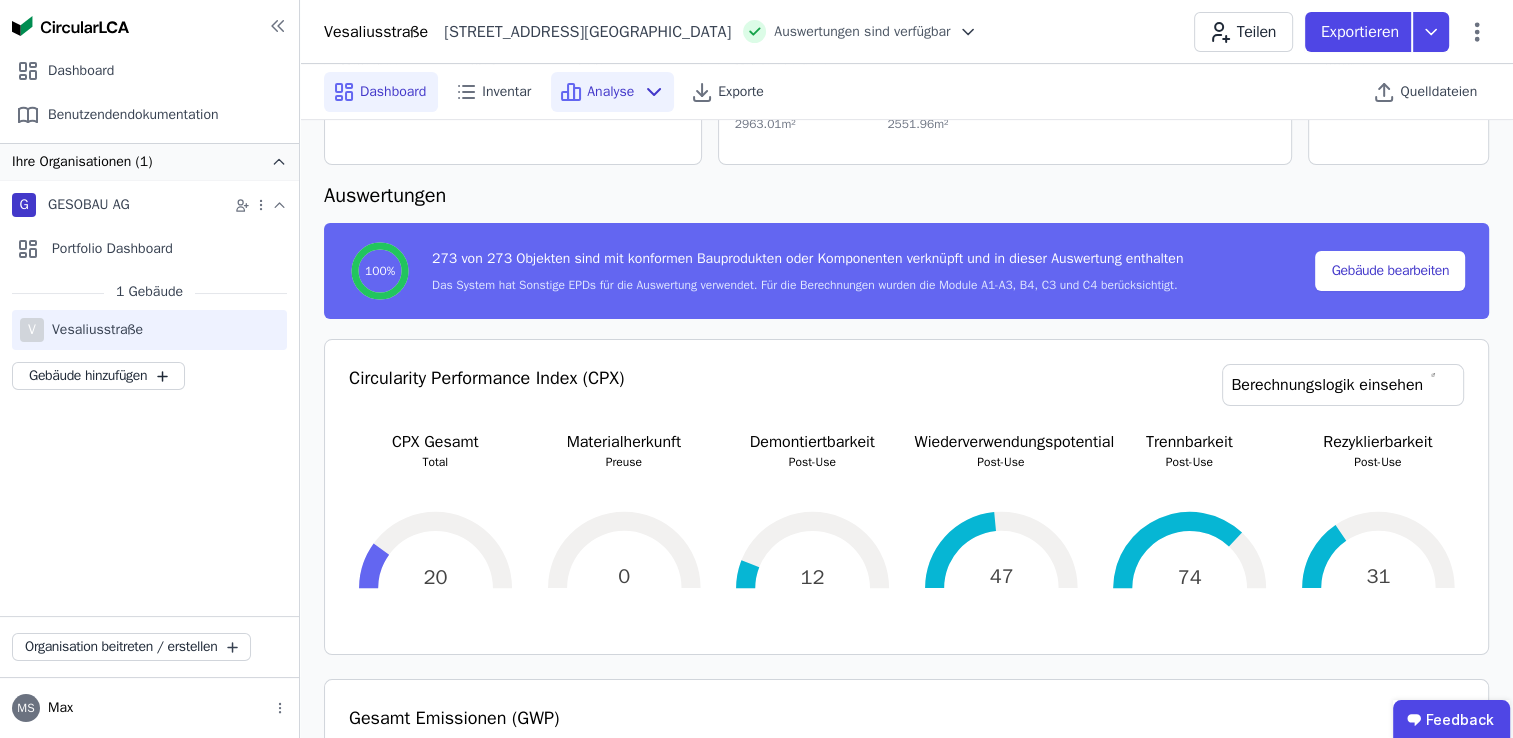 click on "Analyse" at bounding box center [610, 92] 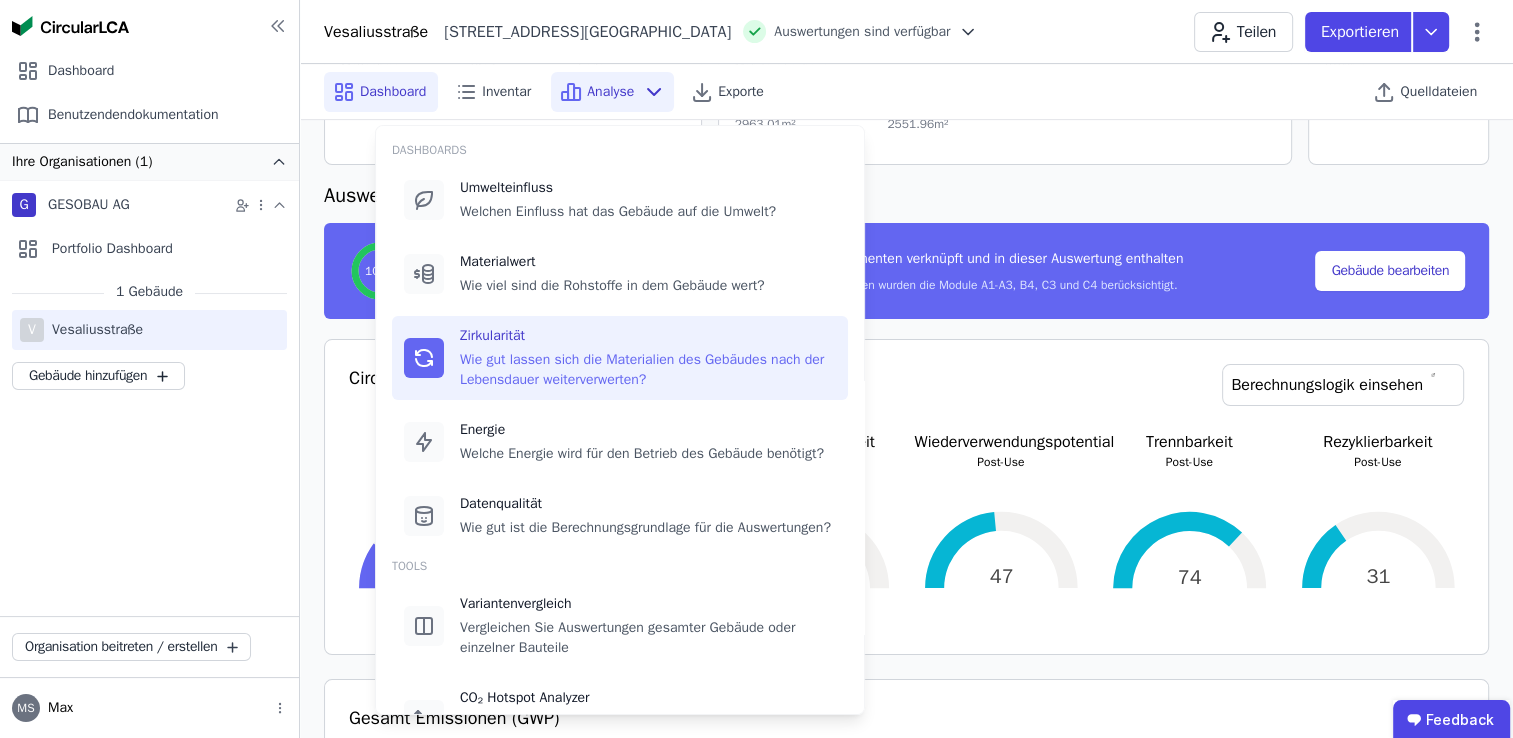 click on "Zirkularität" at bounding box center (648, 336) 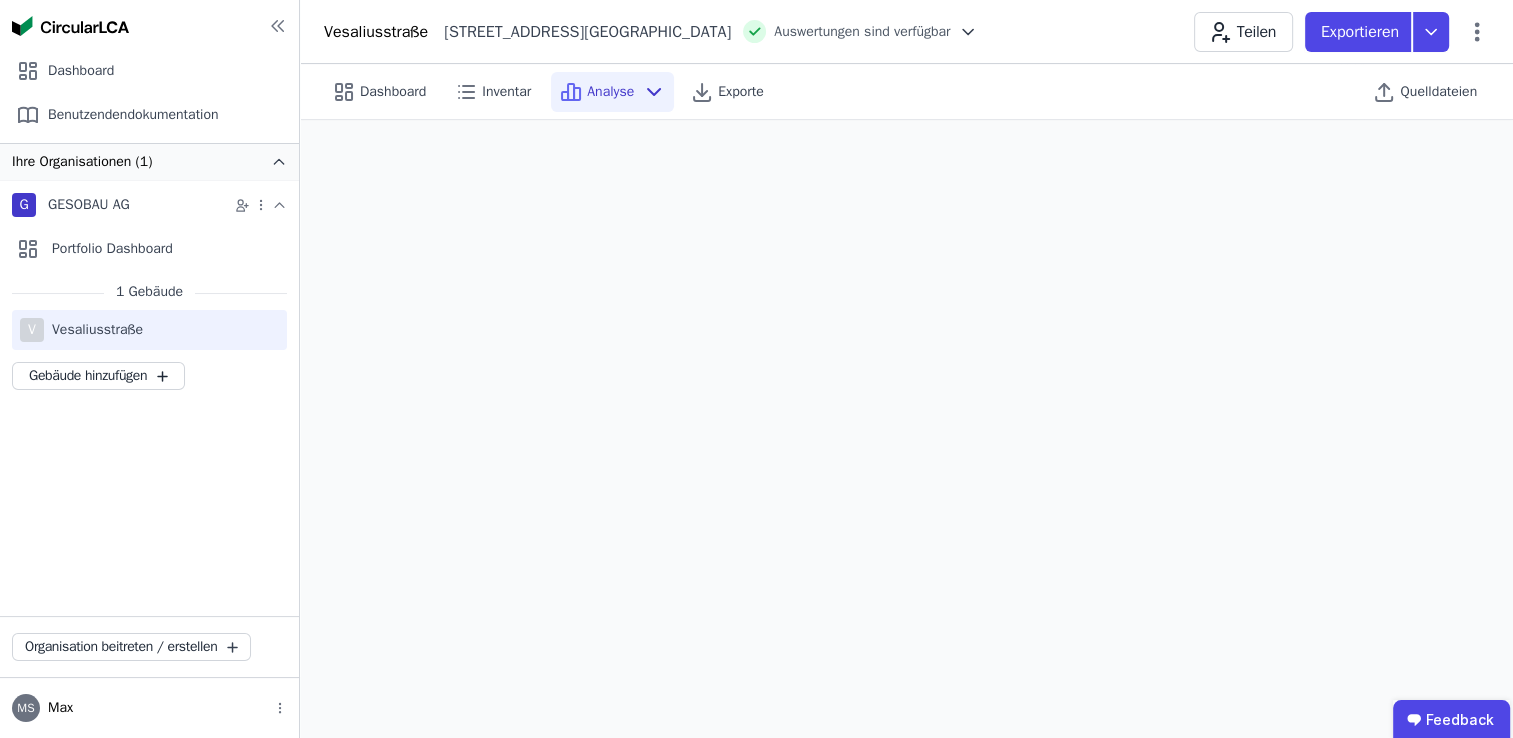 scroll, scrollTop: 120, scrollLeft: 0, axis: vertical 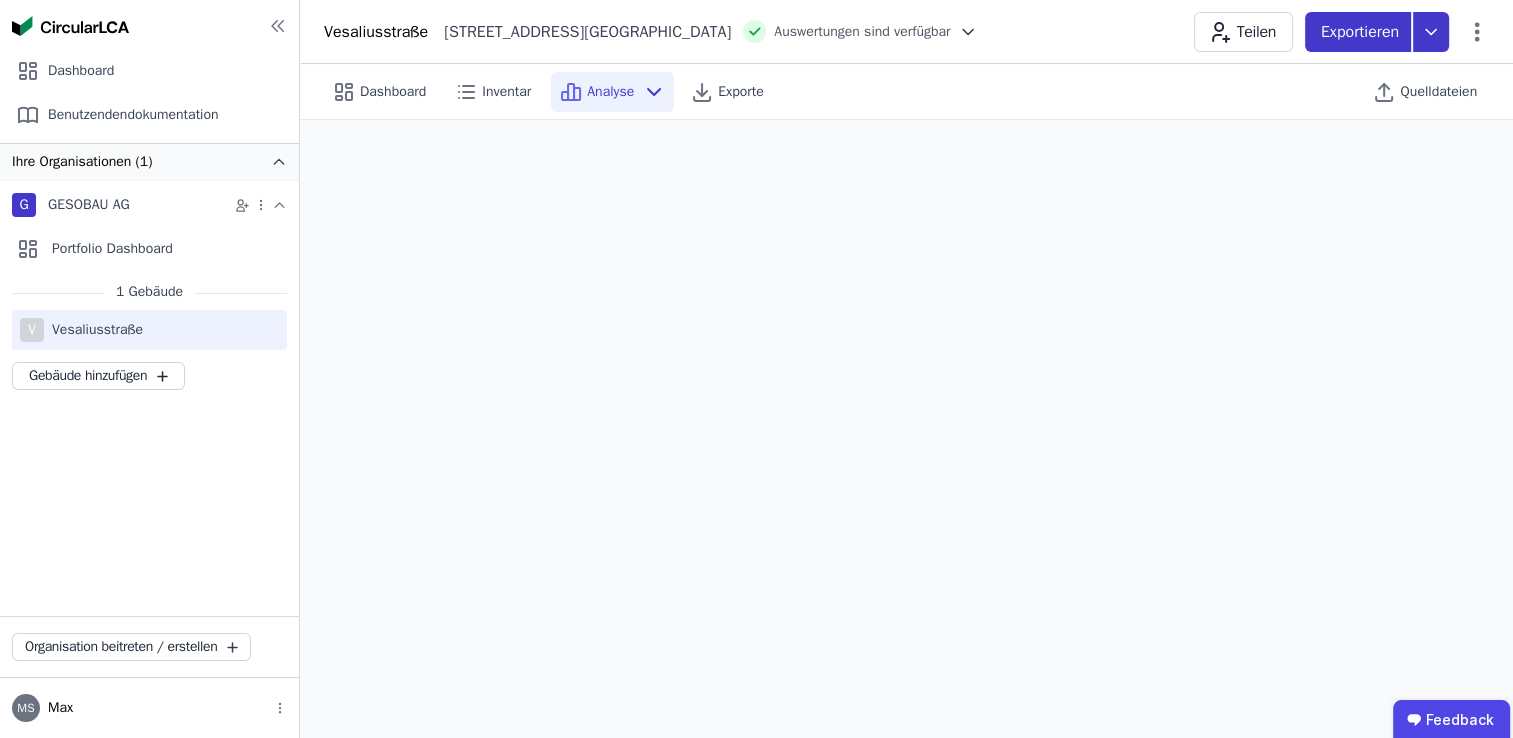 click on "Exportieren" at bounding box center [1362, 32] 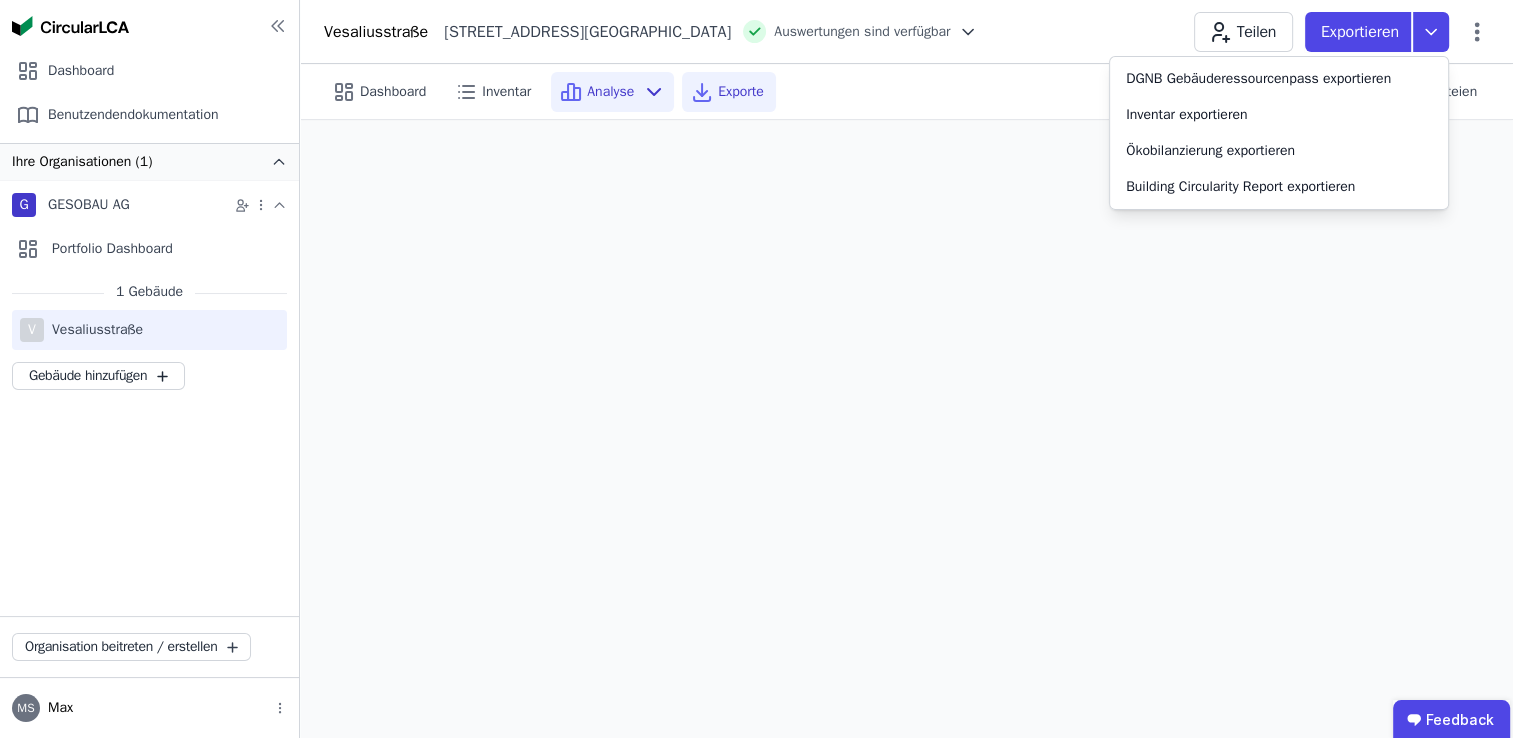 click on "Exporte" at bounding box center [729, 92] 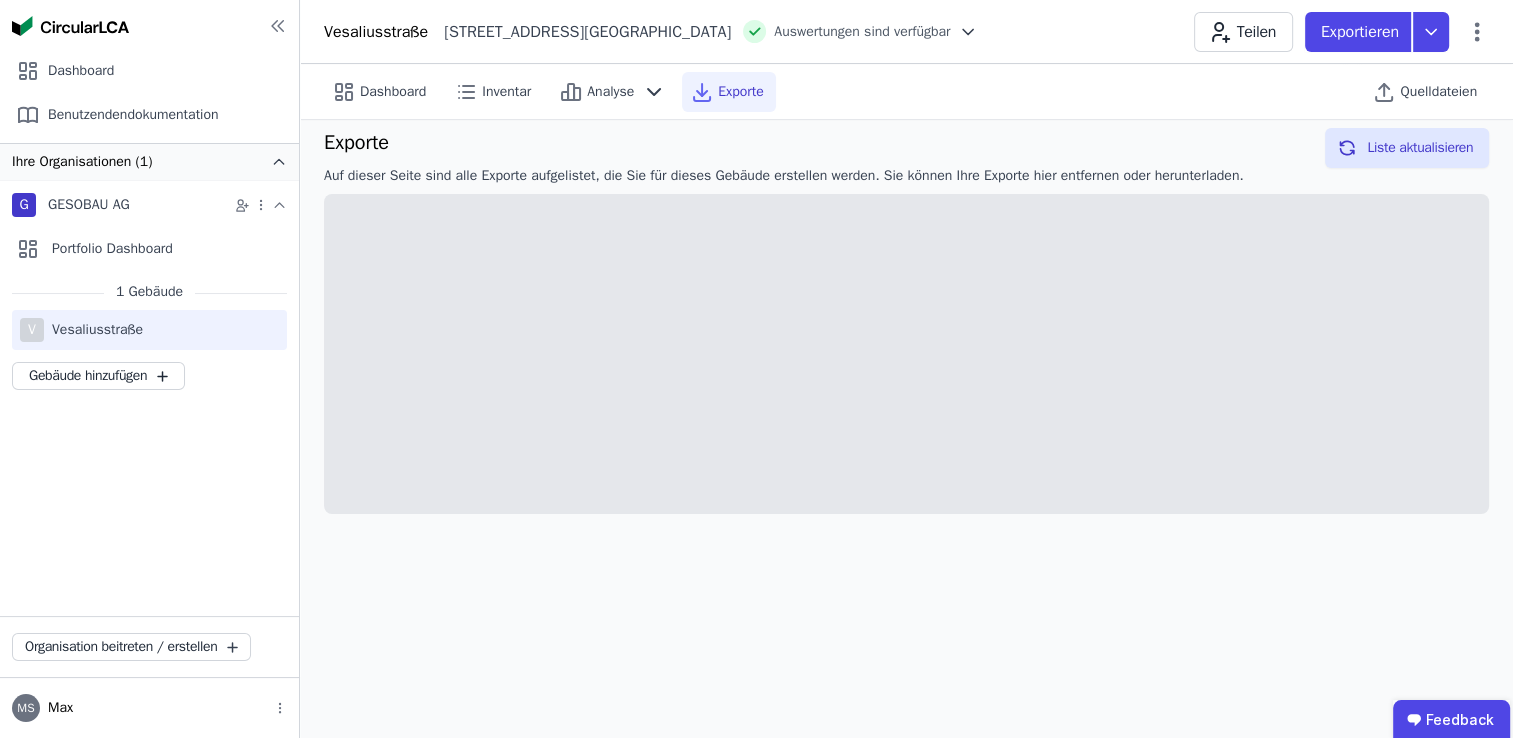 scroll, scrollTop: 16, scrollLeft: 0, axis: vertical 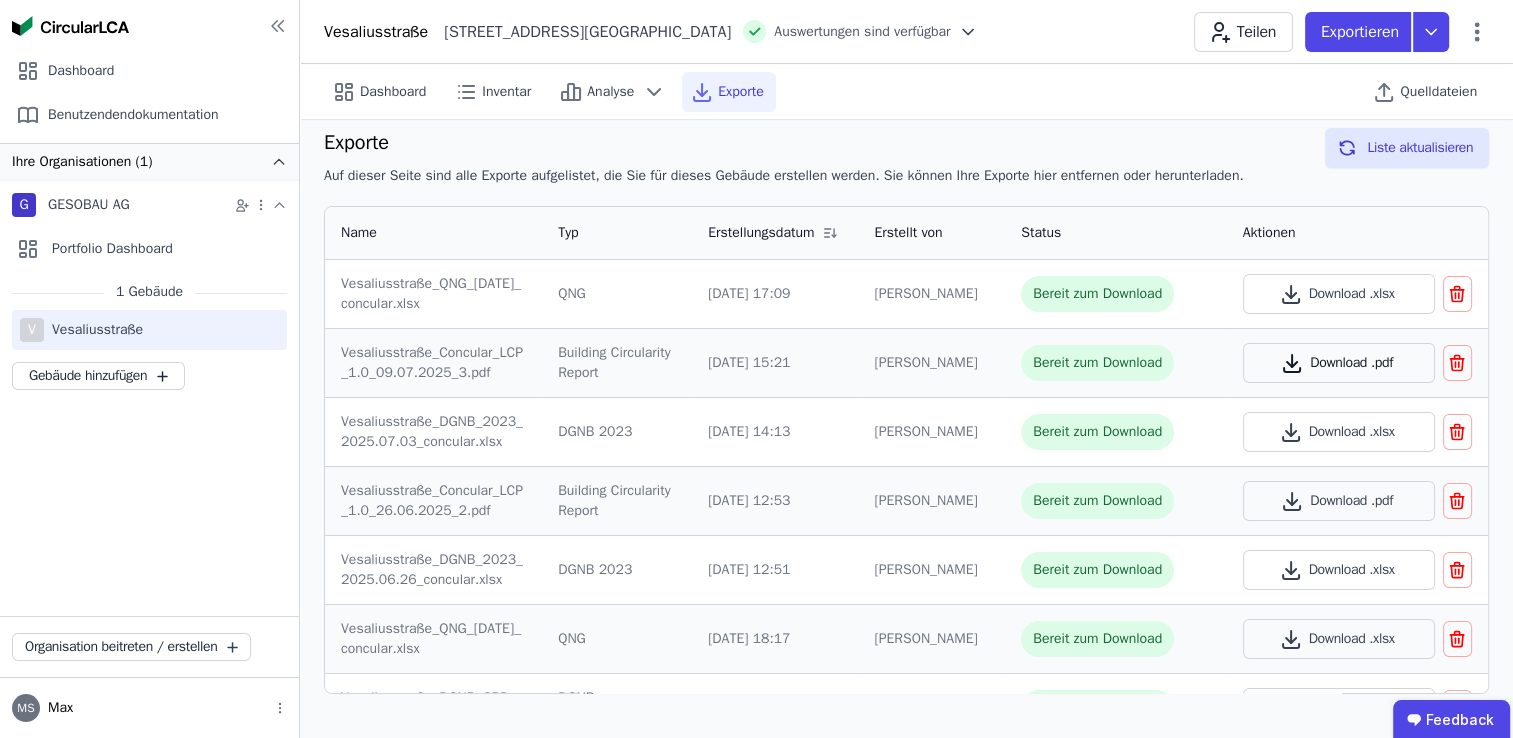 click on "Download .pdf" at bounding box center [1339, 363] 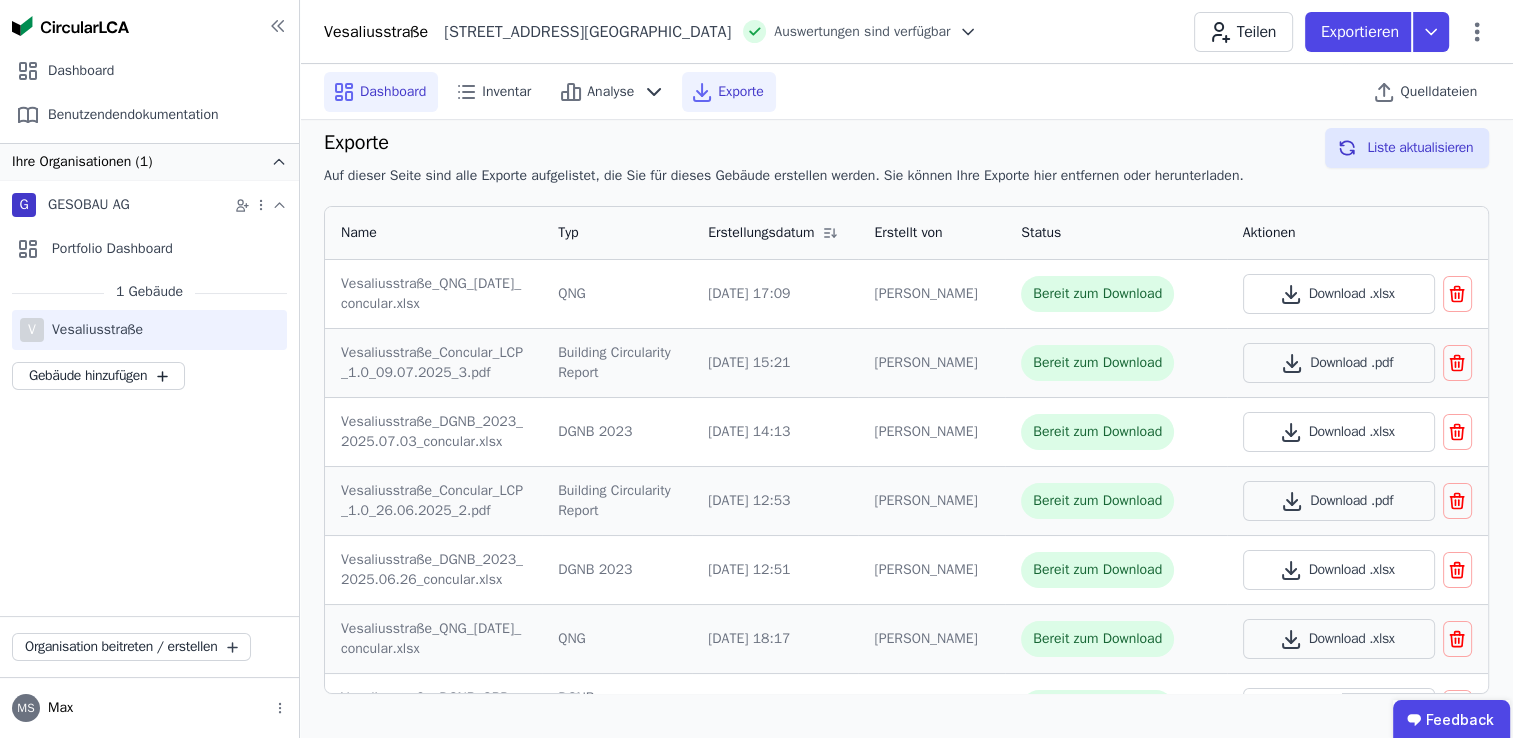 click on "Dashboard" at bounding box center (393, 92) 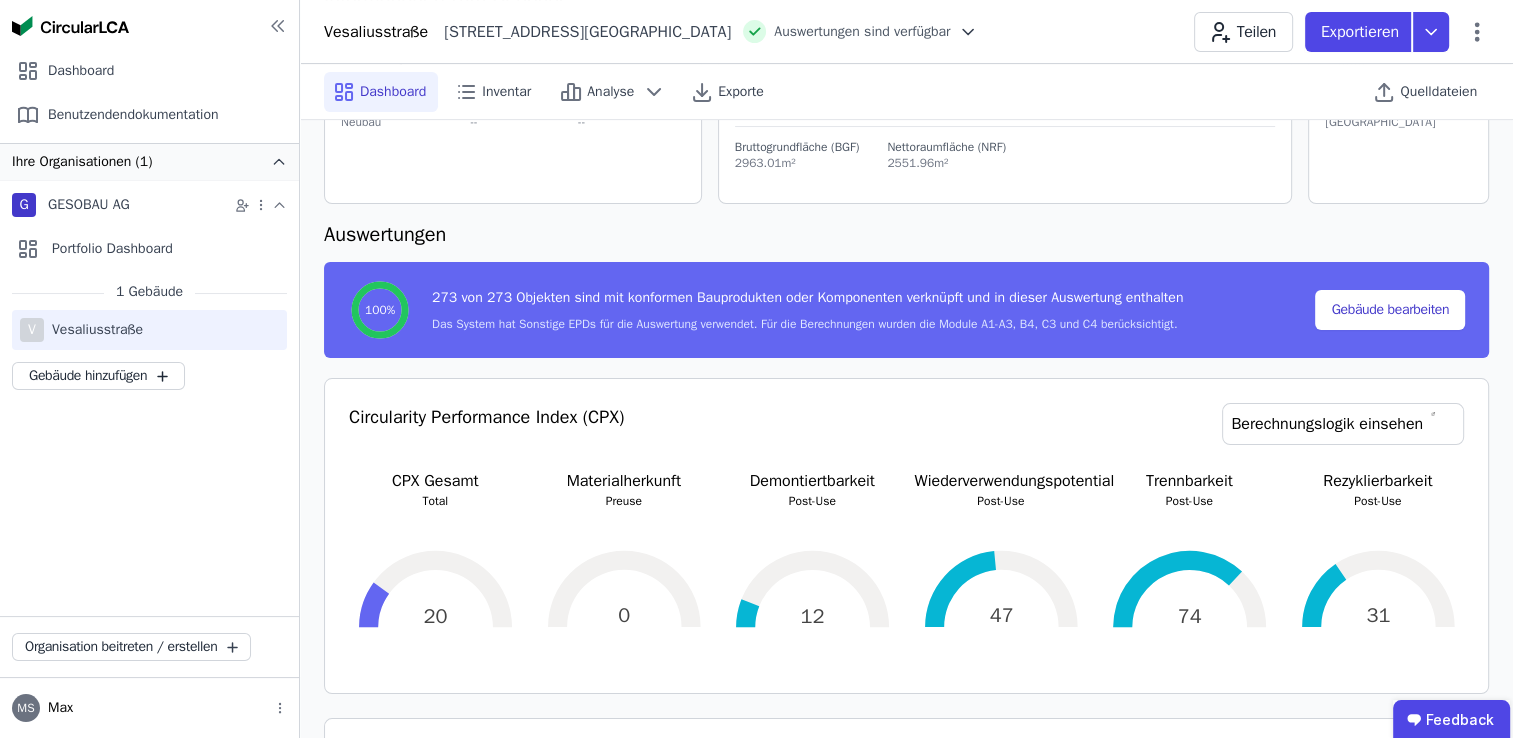 scroll, scrollTop: 0, scrollLeft: 0, axis: both 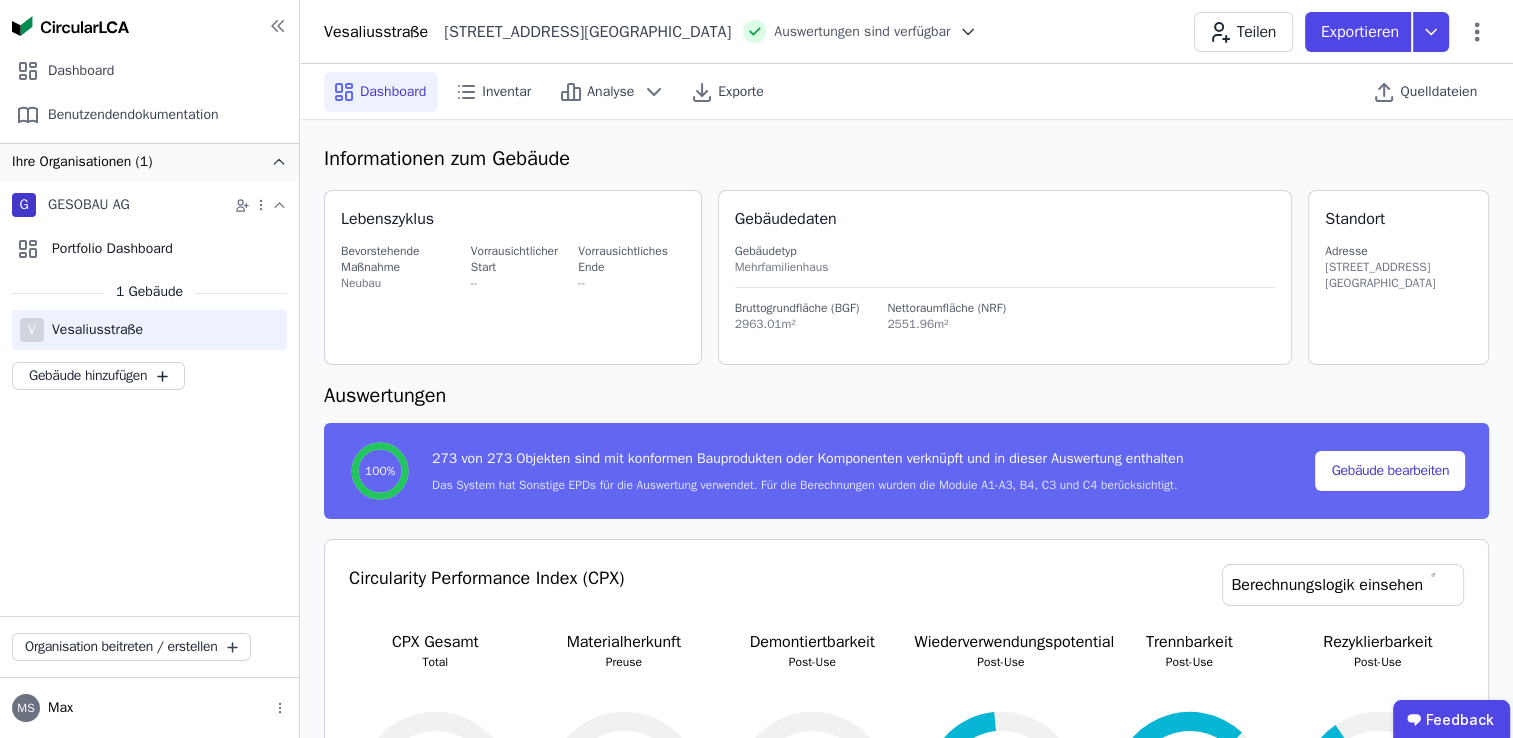 click on "Vesaliusstraße" at bounding box center (93, 330) 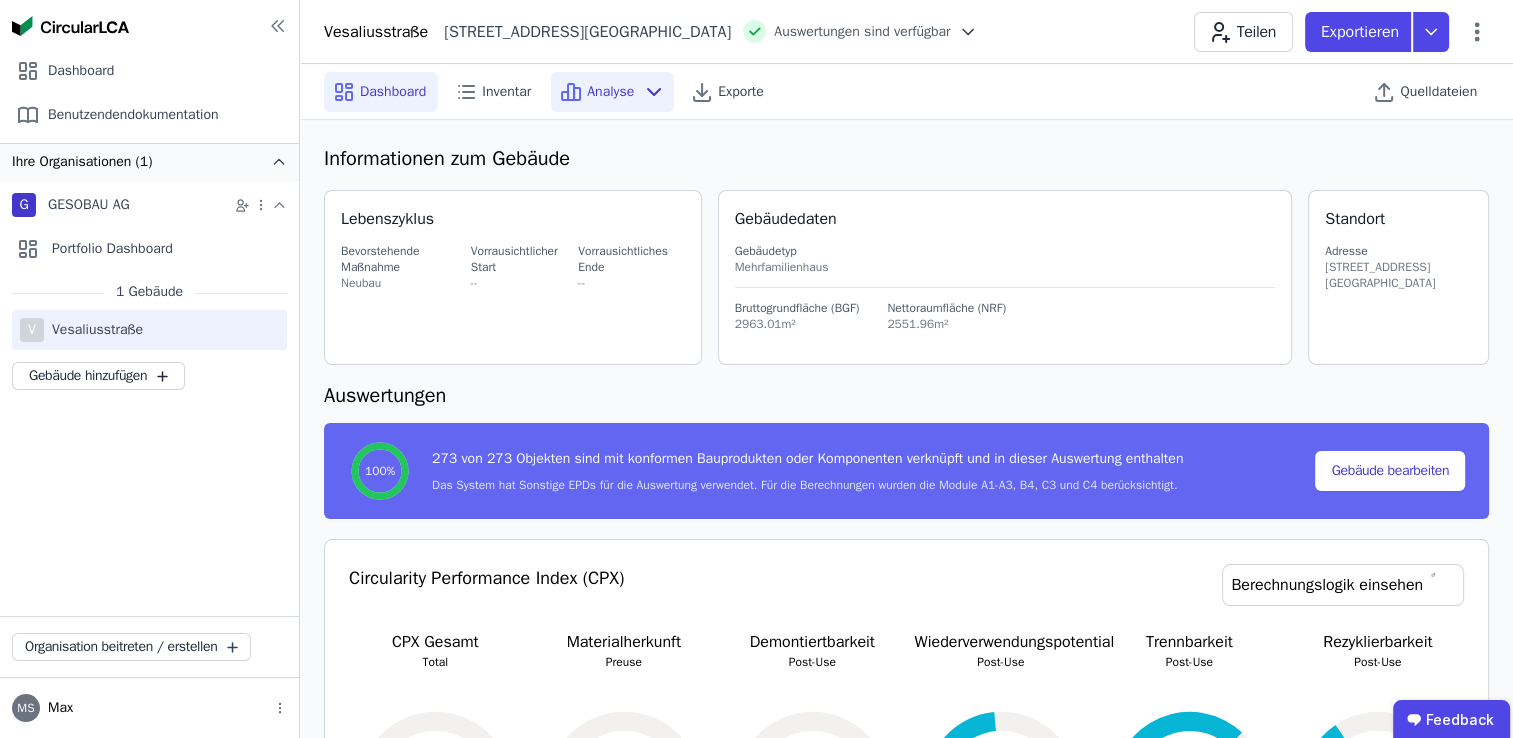 click 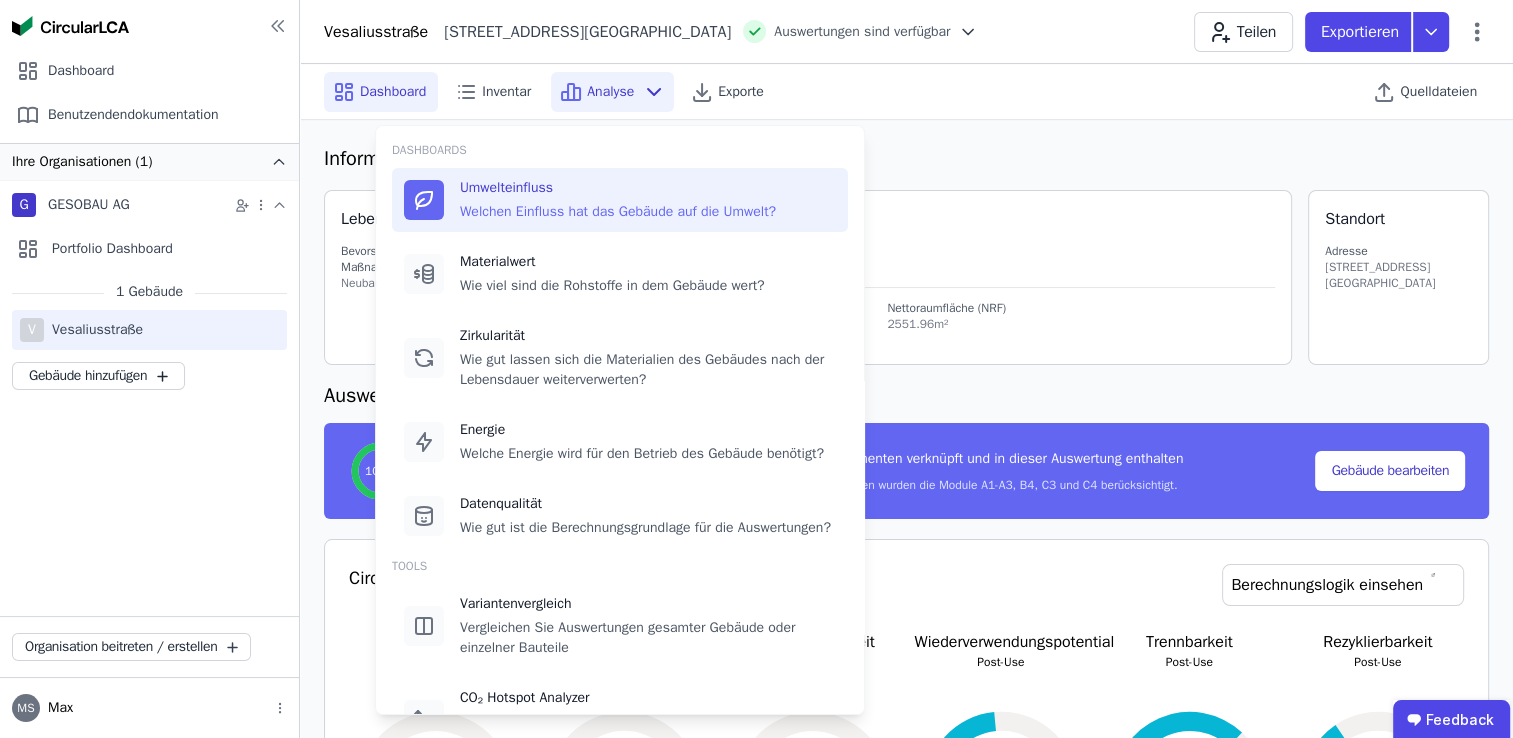 click on "Welchen Einfluss hat das Gebäude auf die Umwelt?" at bounding box center [618, 212] 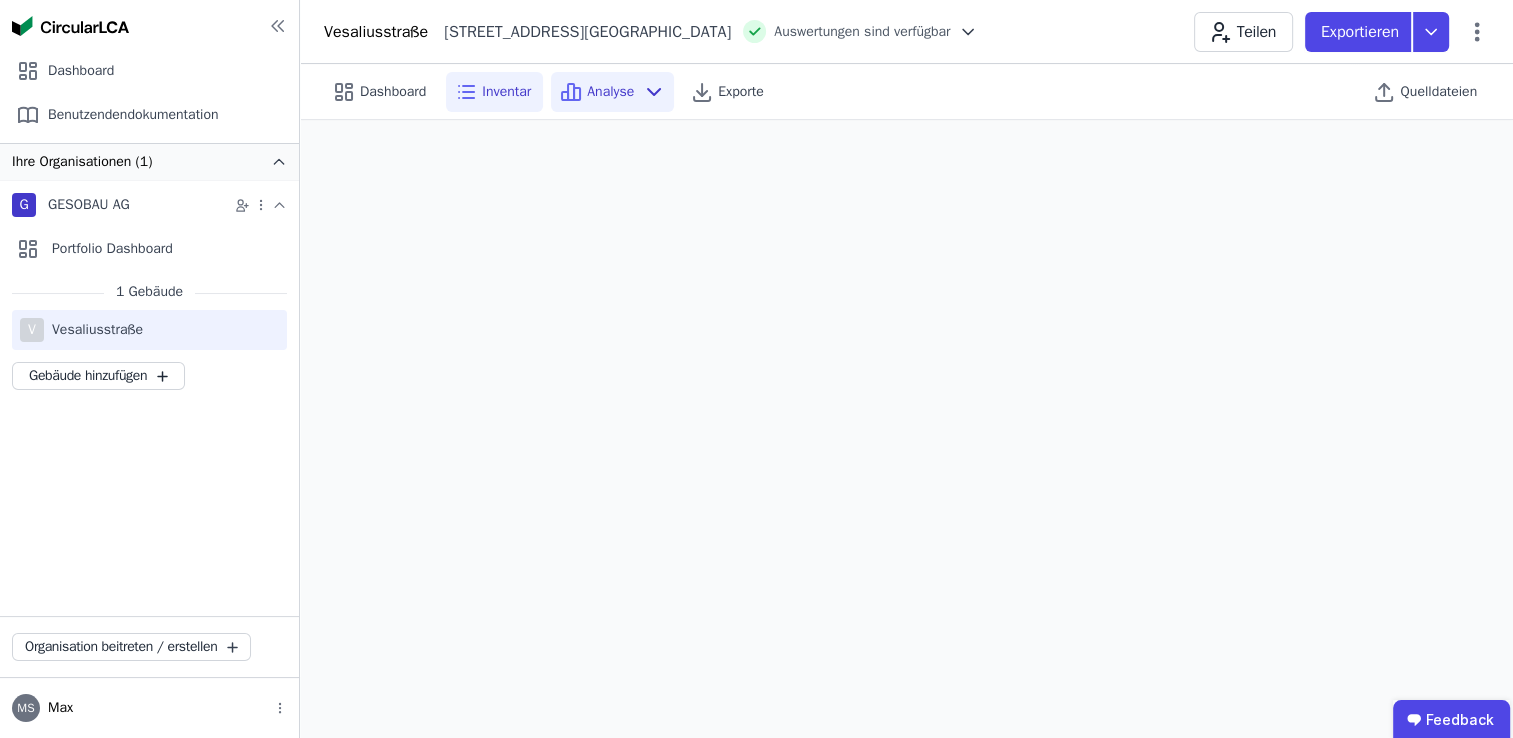 click on "Inventar" at bounding box center (506, 92) 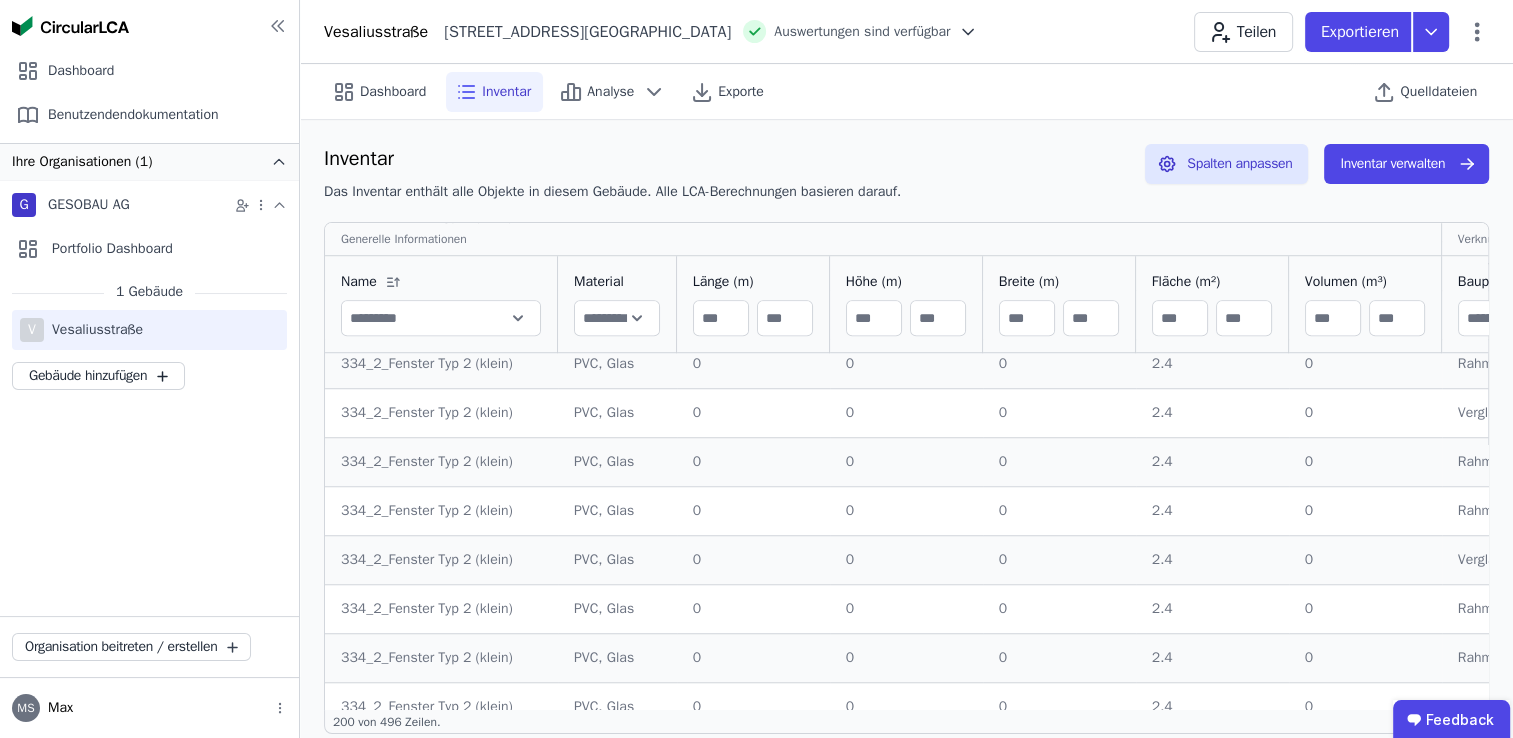 scroll, scrollTop: 9409, scrollLeft: 0, axis: vertical 